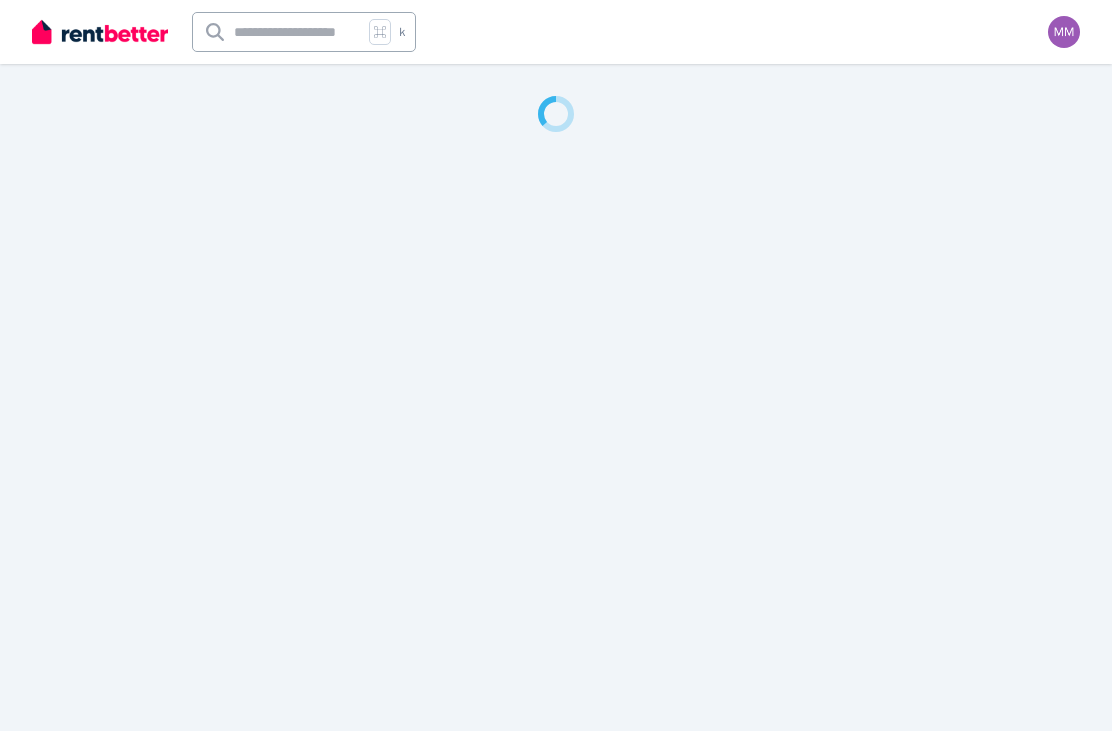 scroll, scrollTop: 0, scrollLeft: 0, axis: both 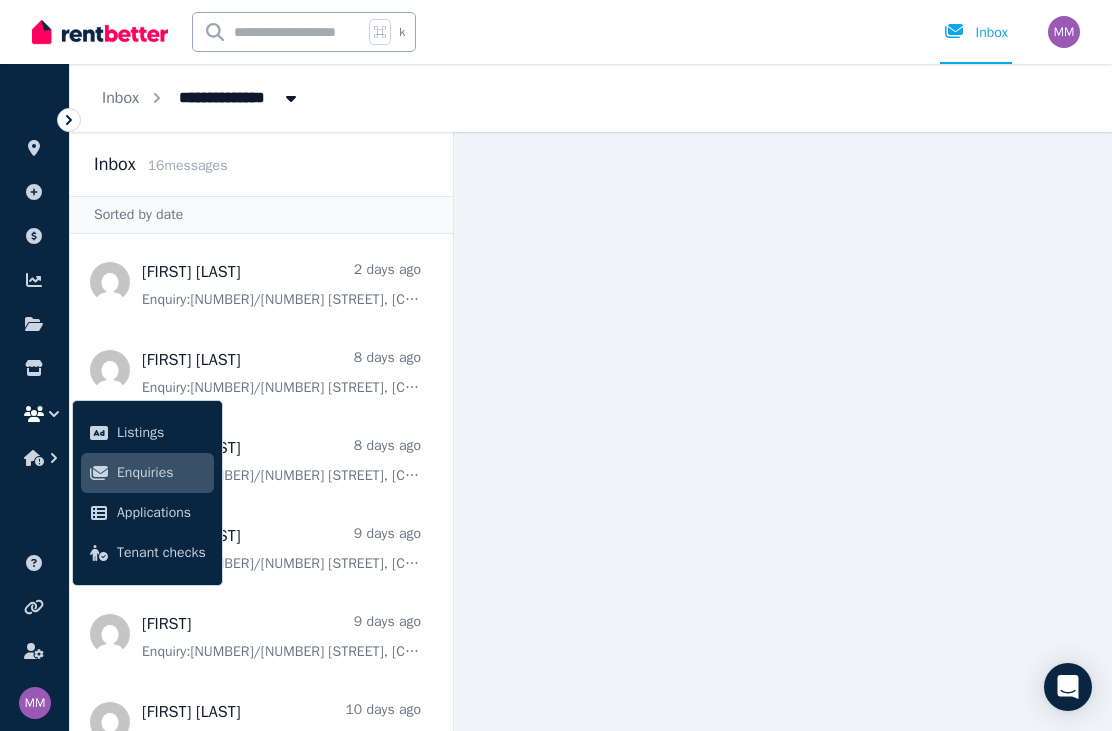click at bounding box center [783, 431] 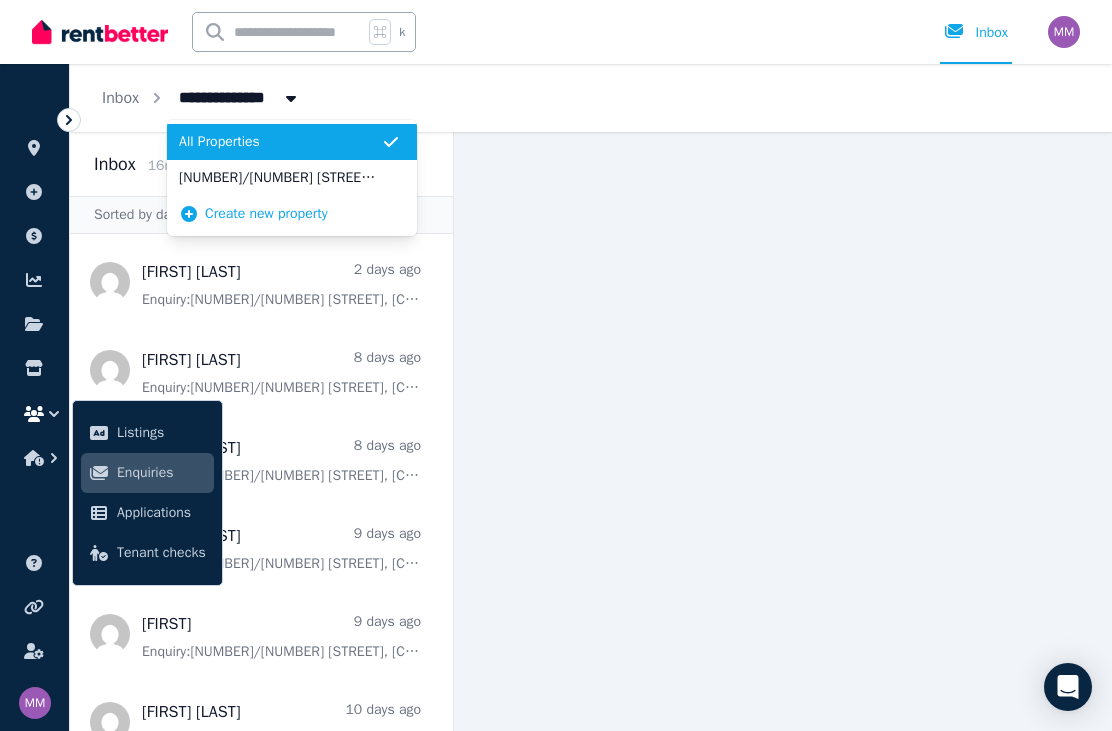 click at bounding box center [783, 431] 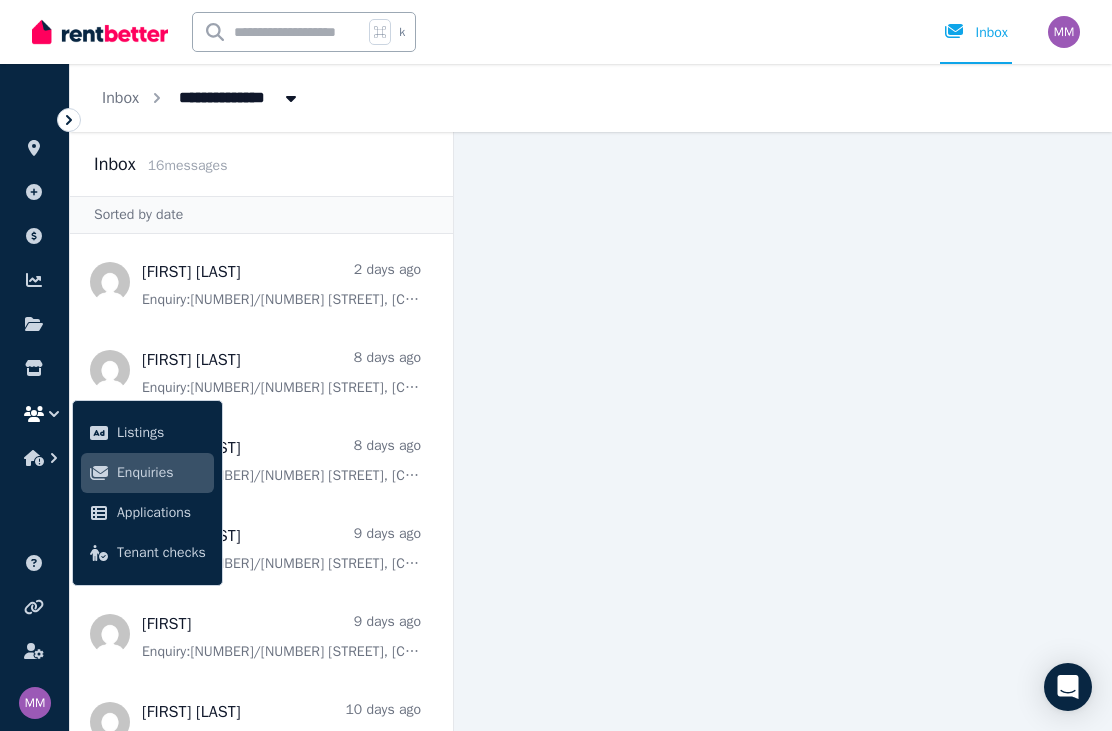 click on "All Properties" at bounding box center [231, 96] 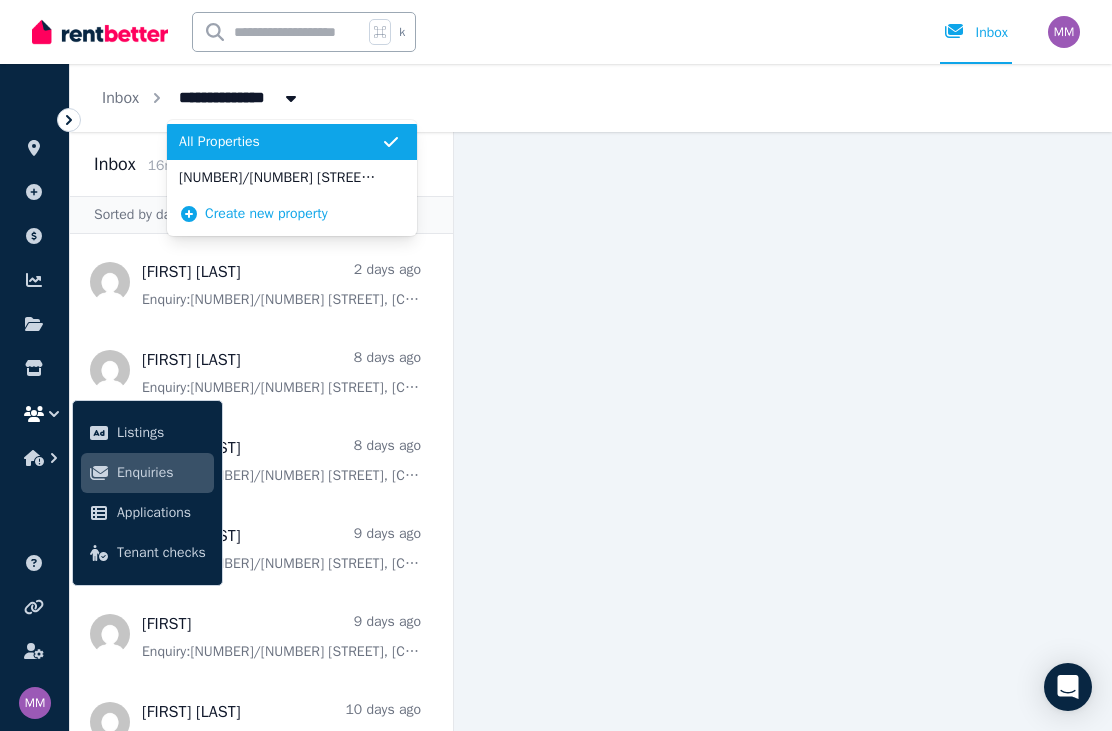 click on "[NUMBER]/[NUMBER] [STREET], [CITY]" at bounding box center [280, 178] 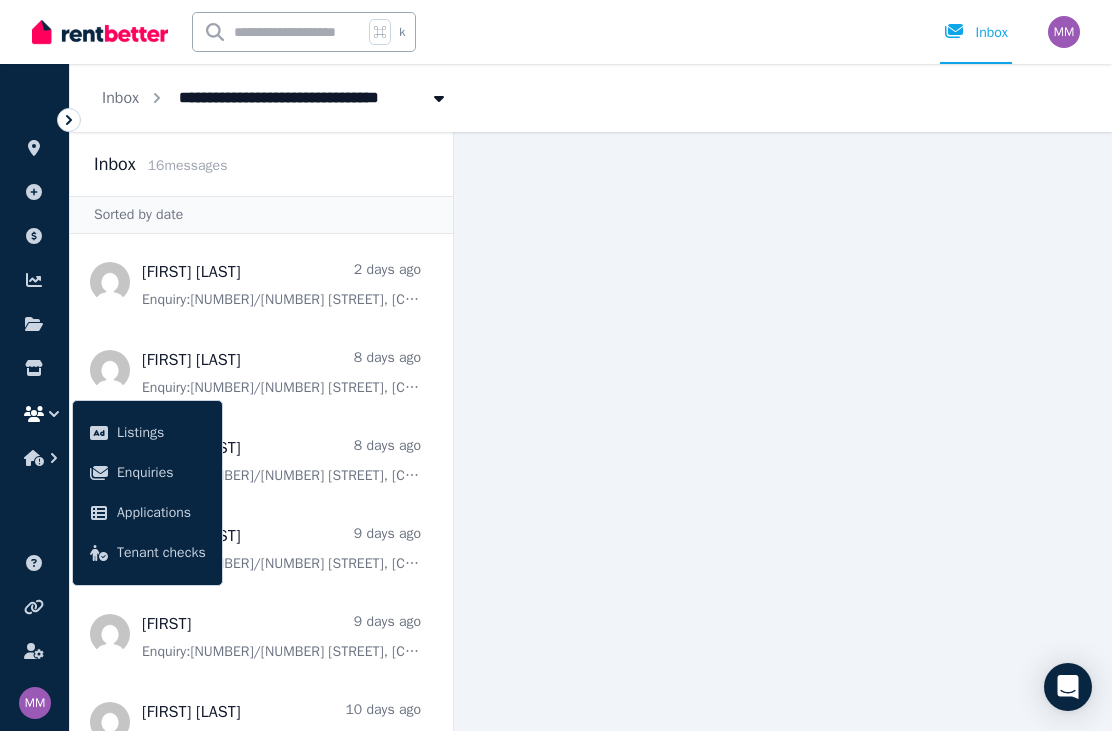 click on "[NUMBER]/[NUMBER] [STREET], [CITY]" at bounding box center (309, 96) 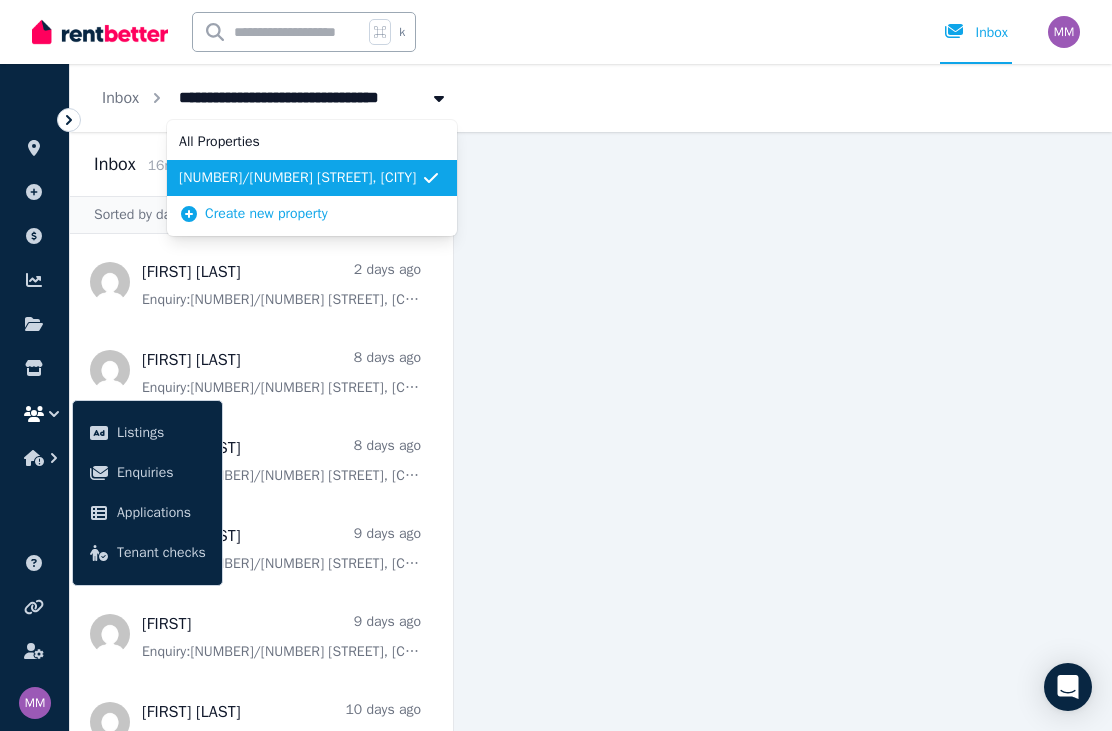 click on "All Properties" at bounding box center (300, 142) 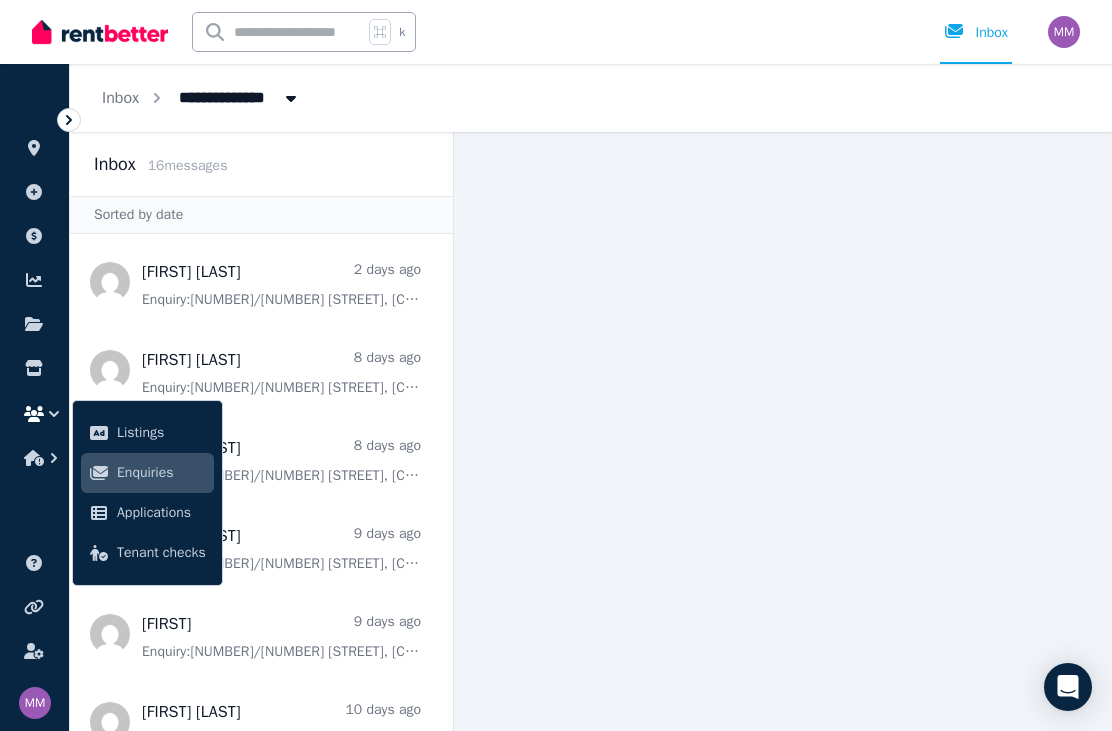 click at bounding box center (100, 32) 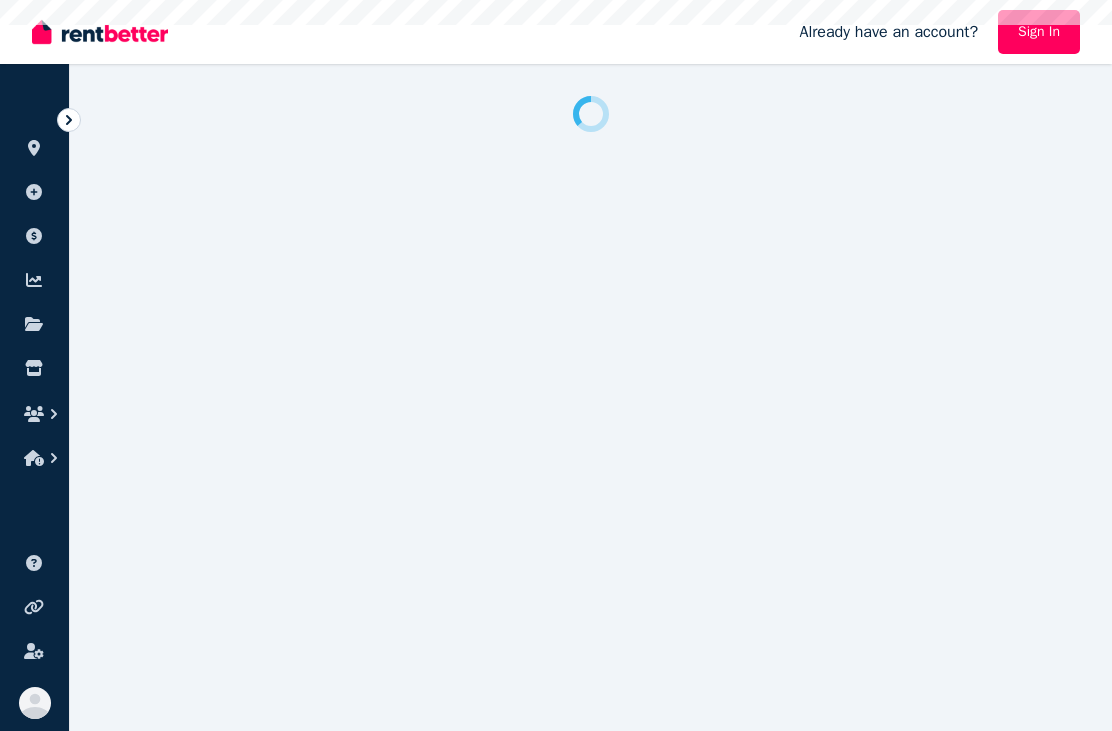 scroll, scrollTop: 0, scrollLeft: 0, axis: both 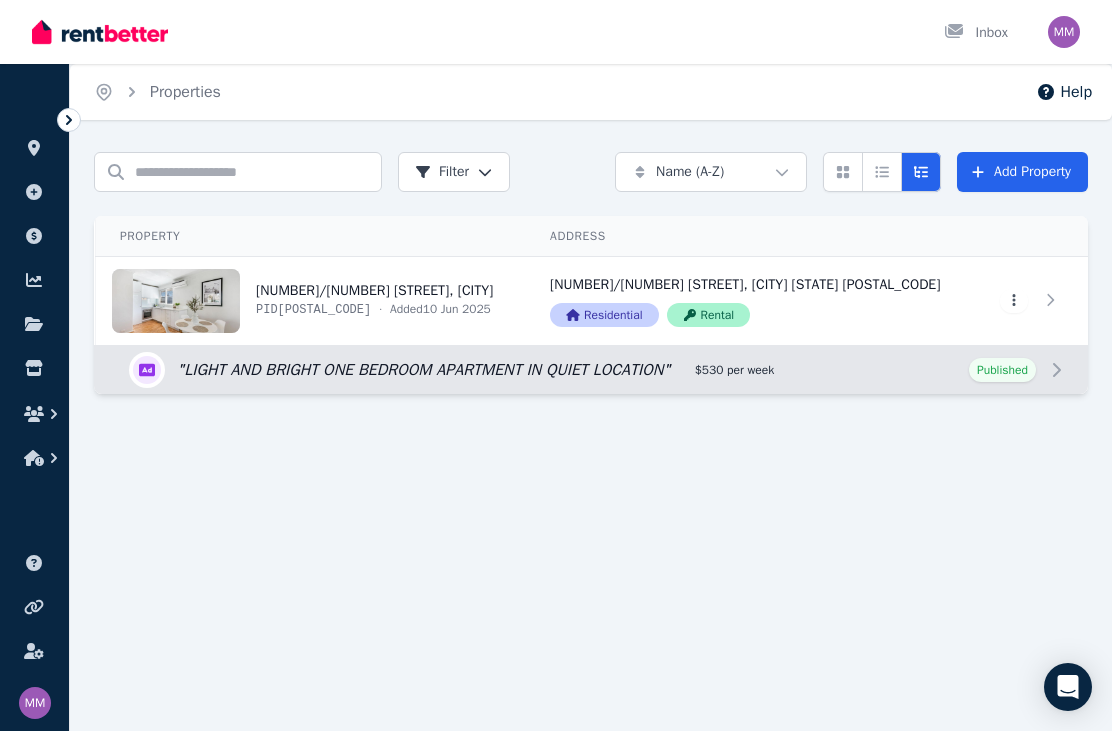 click on "View property details" at bounding box center [311, 301] 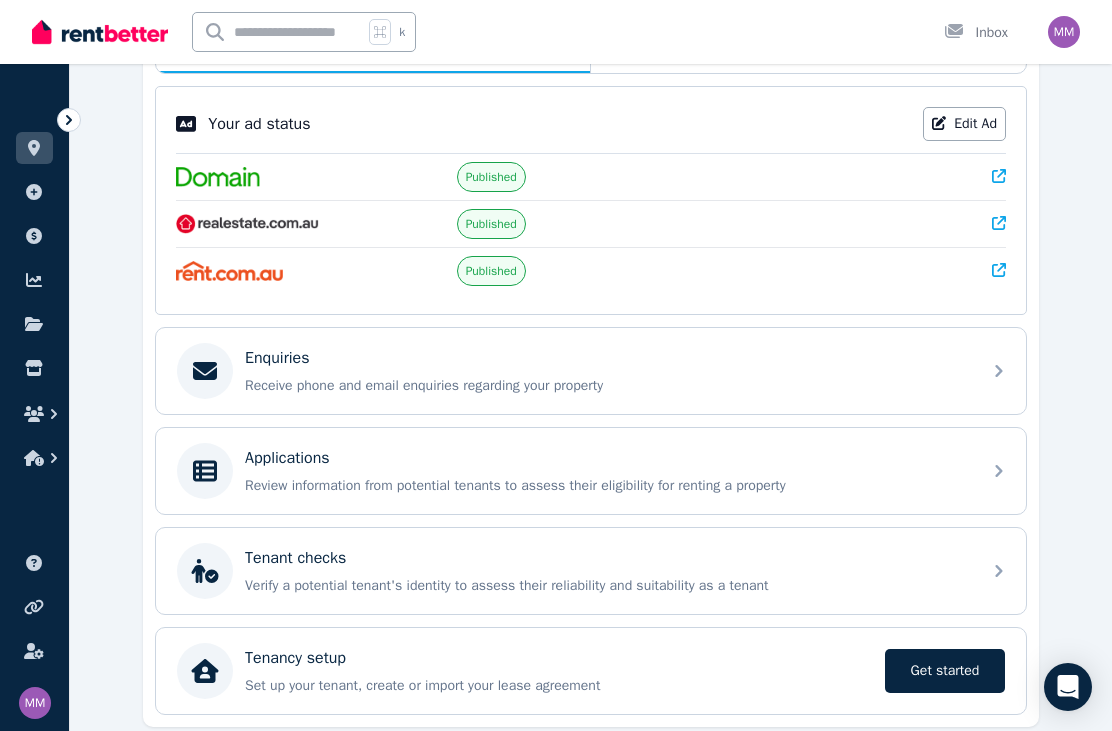 scroll, scrollTop: 397, scrollLeft: 0, axis: vertical 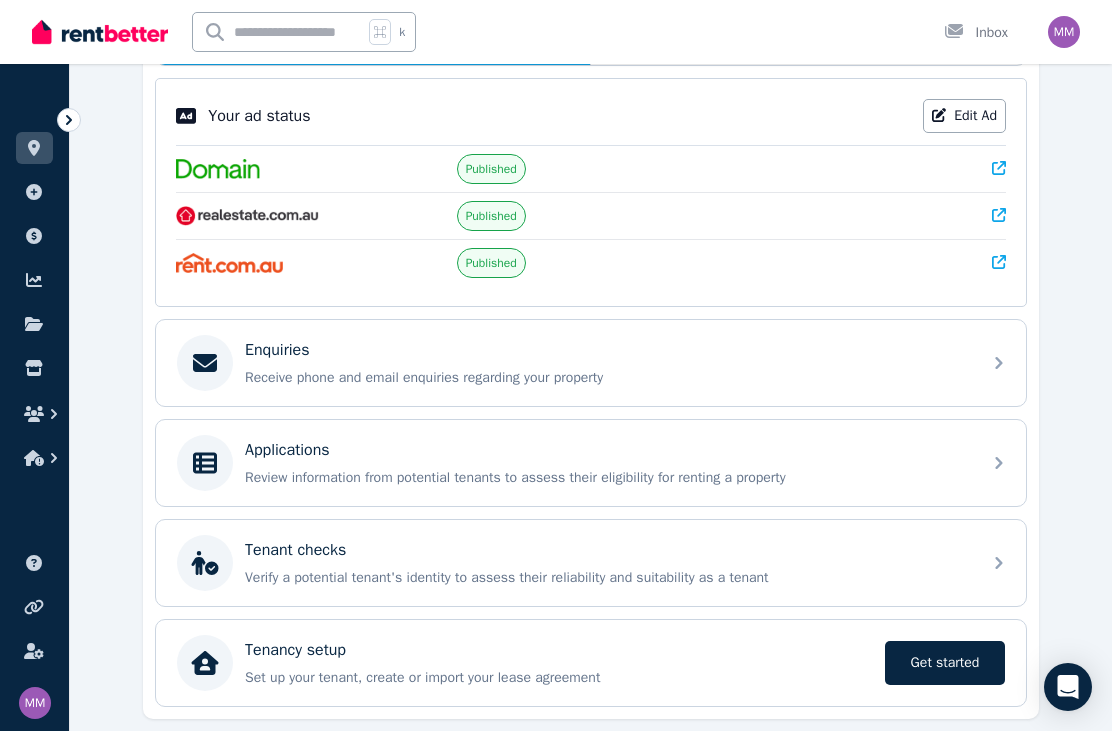 click on "Set up your tenant, create or import your lease agreement" at bounding box center (559, 678) 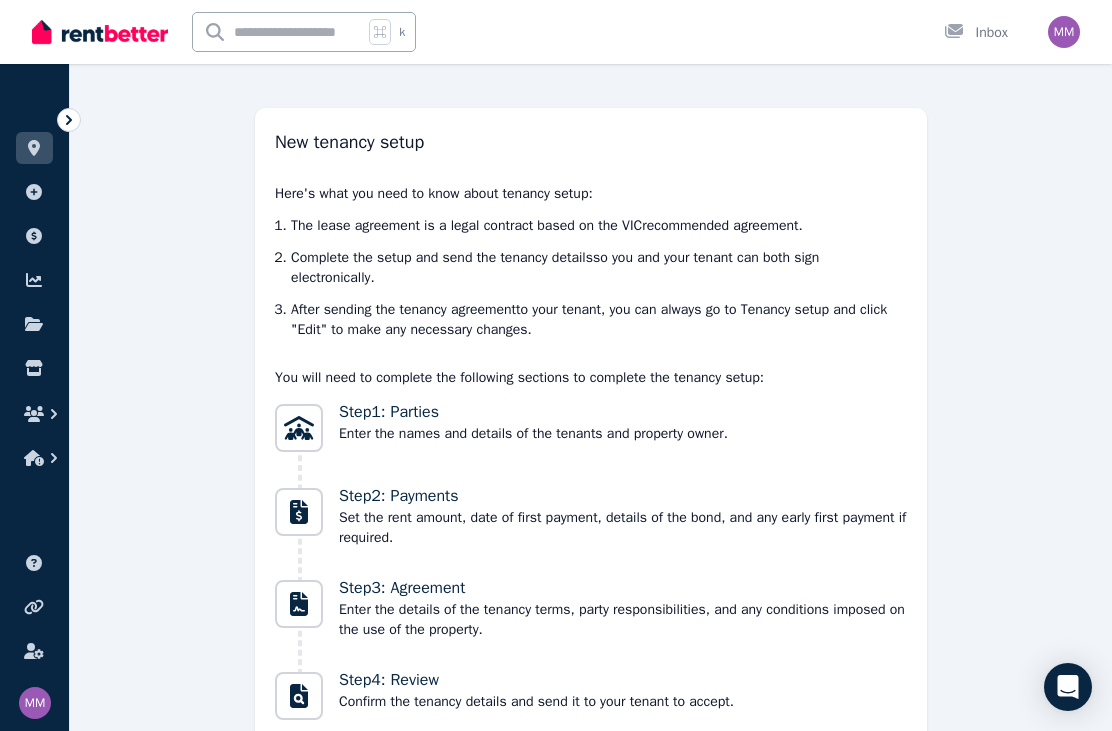 scroll, scrollTop: 0, scrollLeft: 0, axis: both 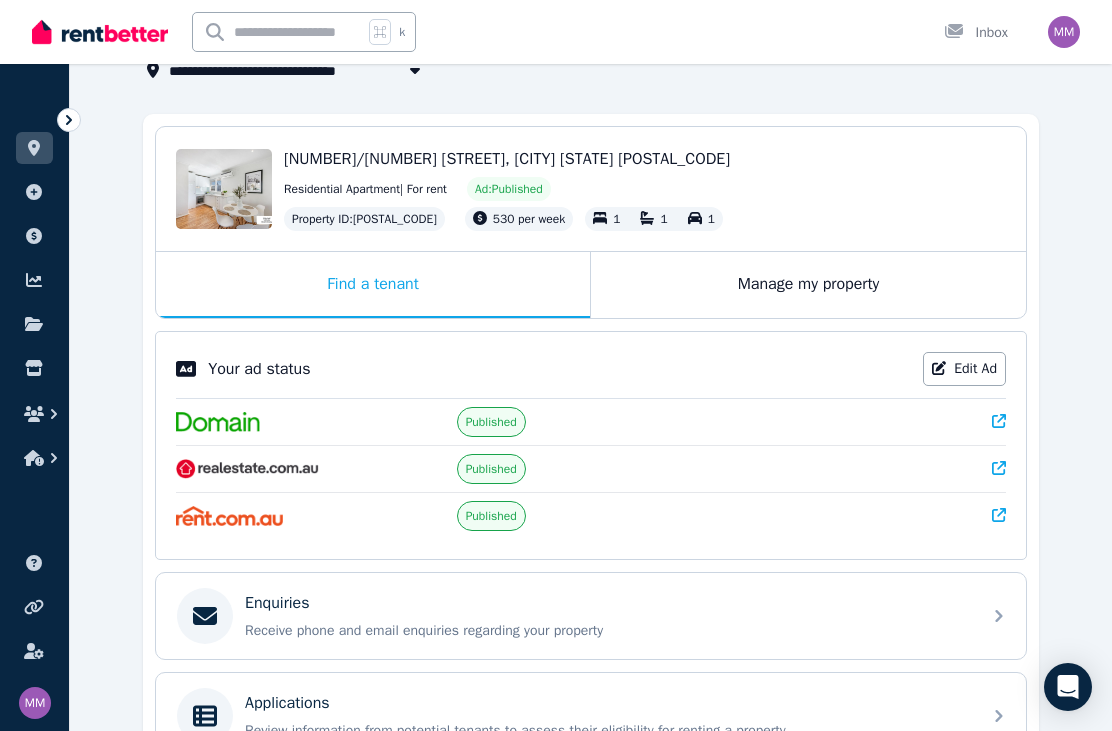 click on "Manage my property" at bounding box center [808, 285] 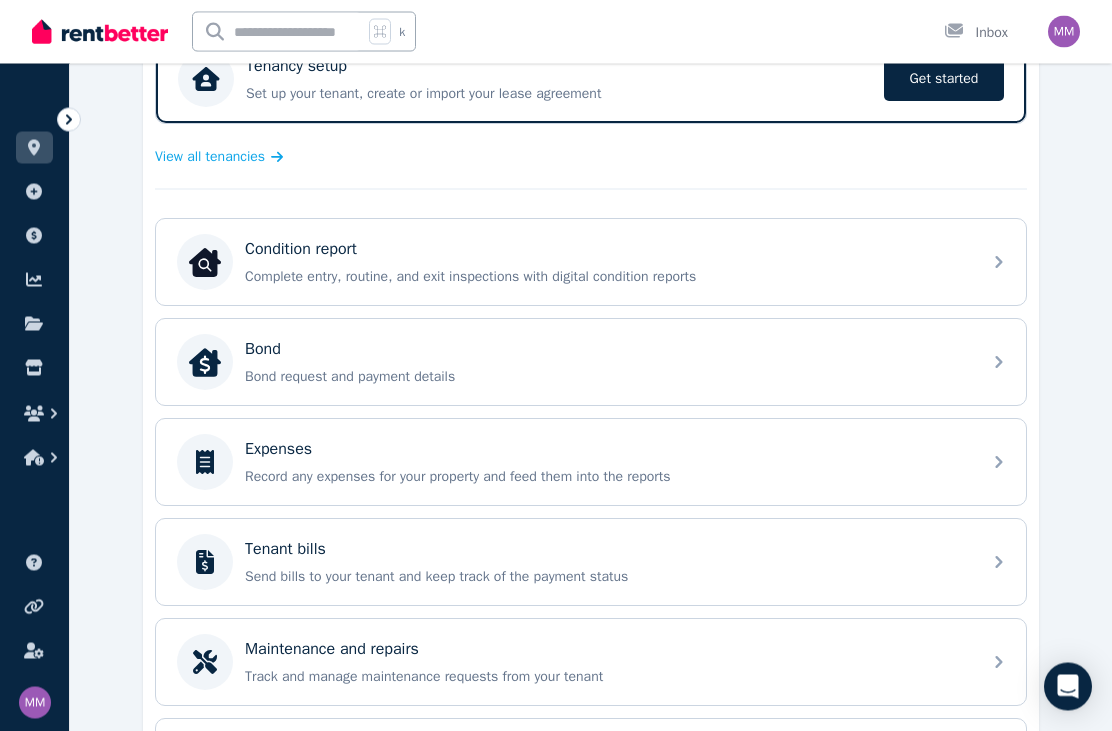 scroll, scrollTop: 416, scrollLeft: 0, axis: vertical 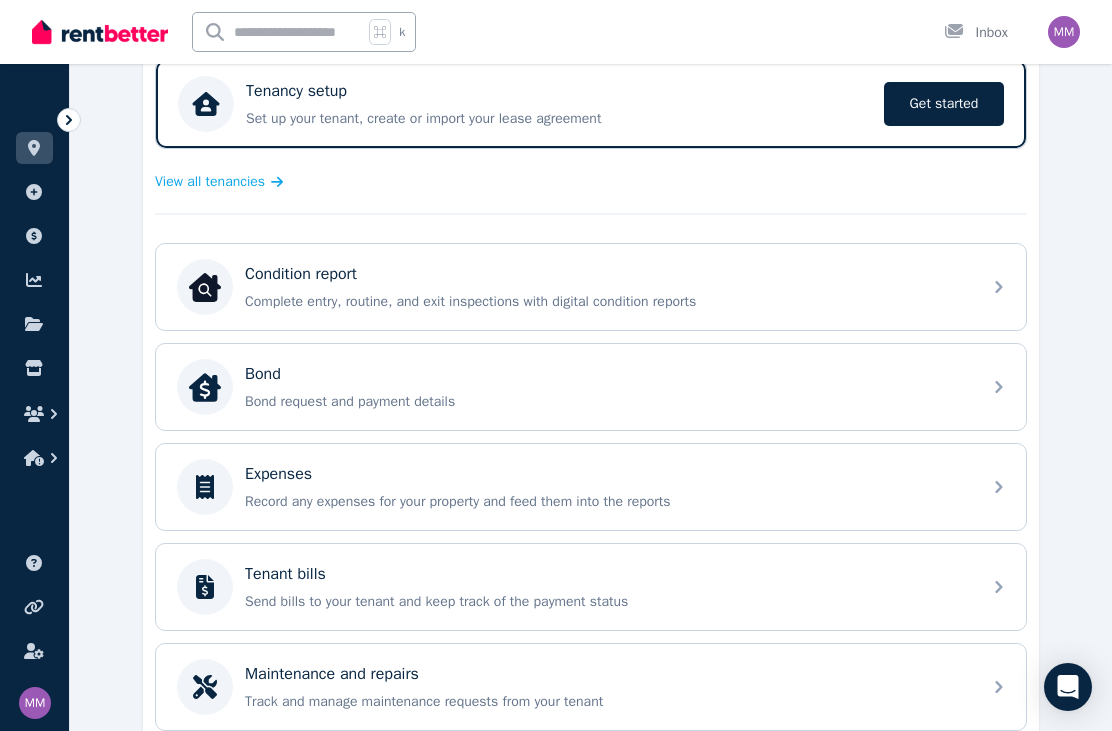 click on "Condition report Complete entry, routine, and exit inspections with digital condition reports" at bounding box center (607, 287) 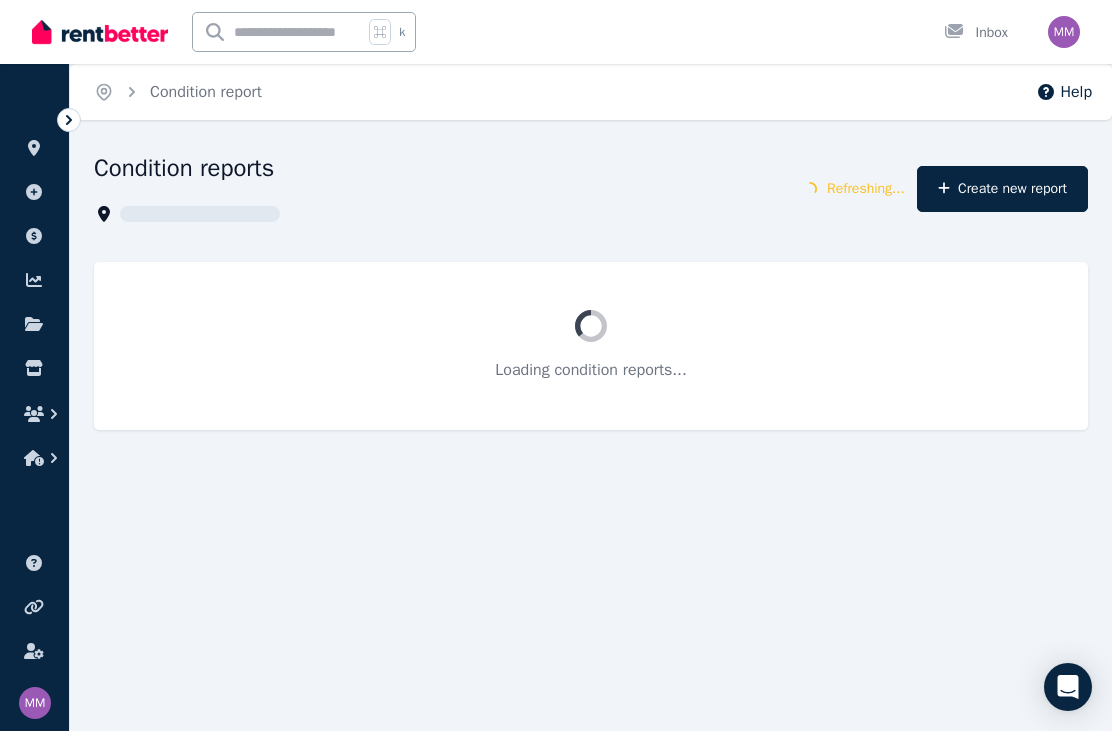 scroll, scrollTop: 0, scrollLeft: 0, axis: both 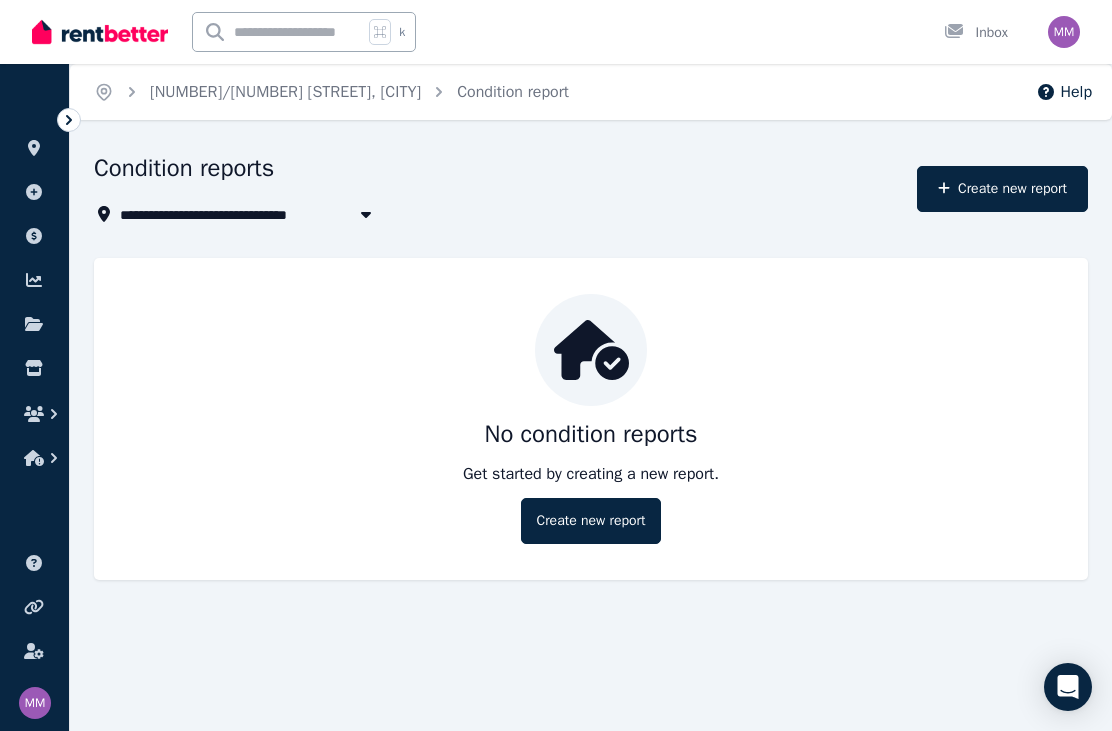 click on "Create new report" at bounding box center [590, 521] 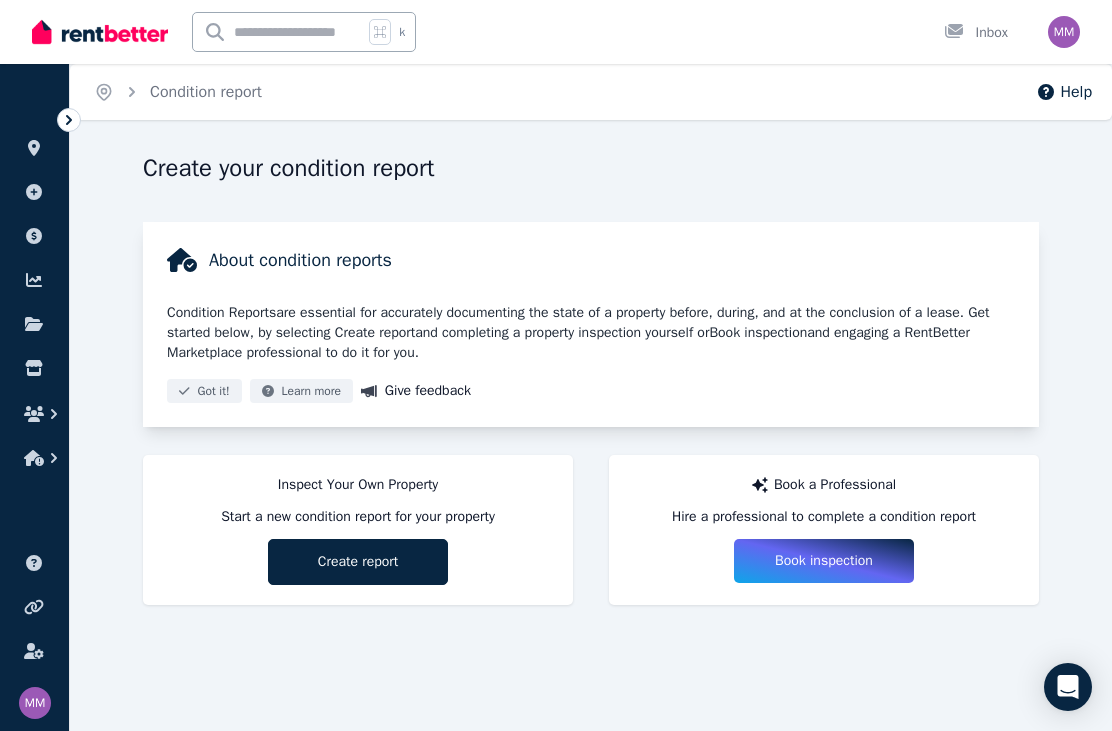 click on "Create report" at bounding box center [358, 562] 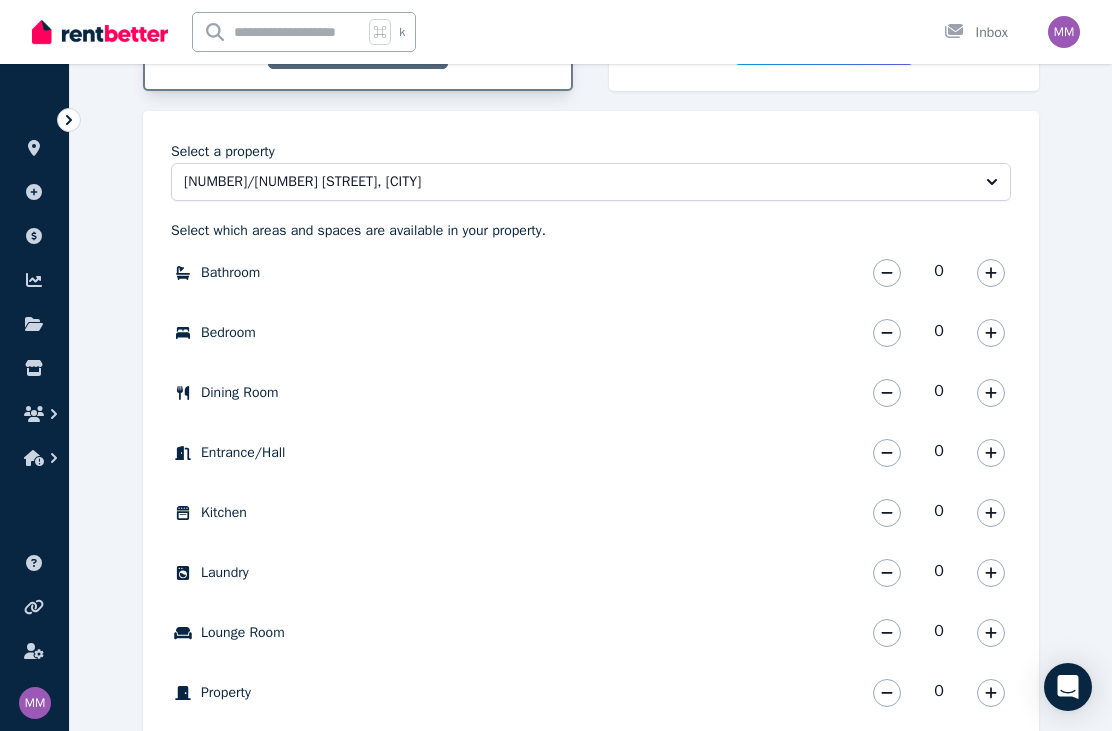 scroll, scrollTop: 558, scrollLeft: 0, axis: vertical 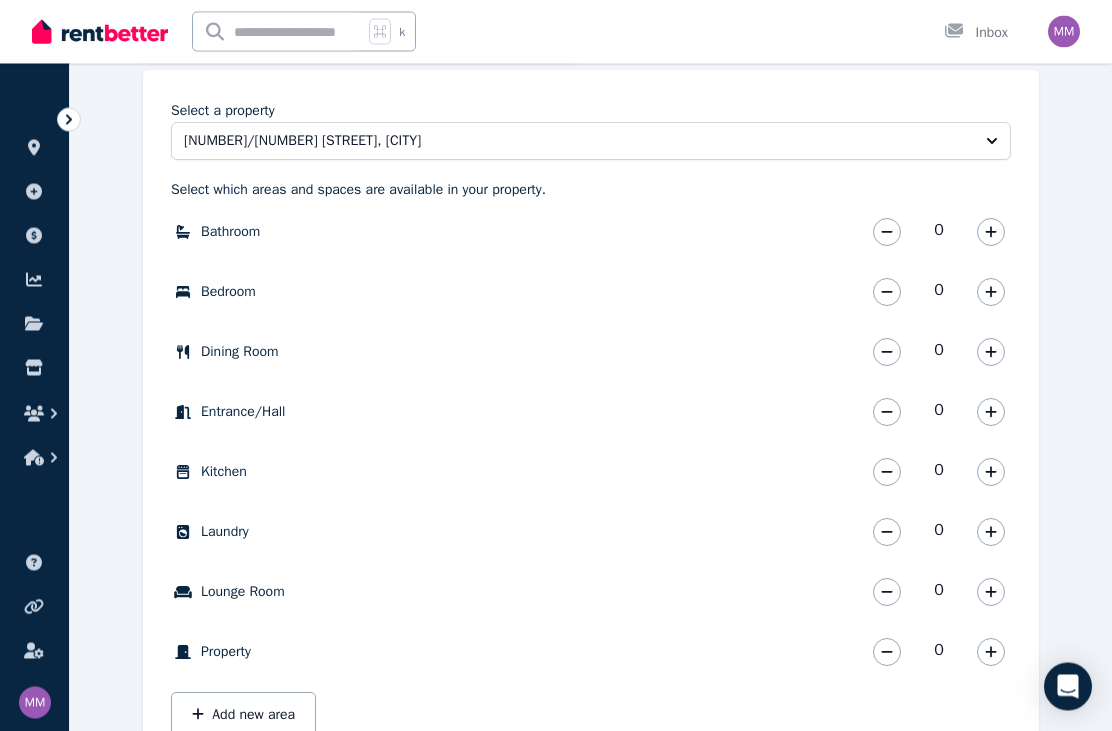 click 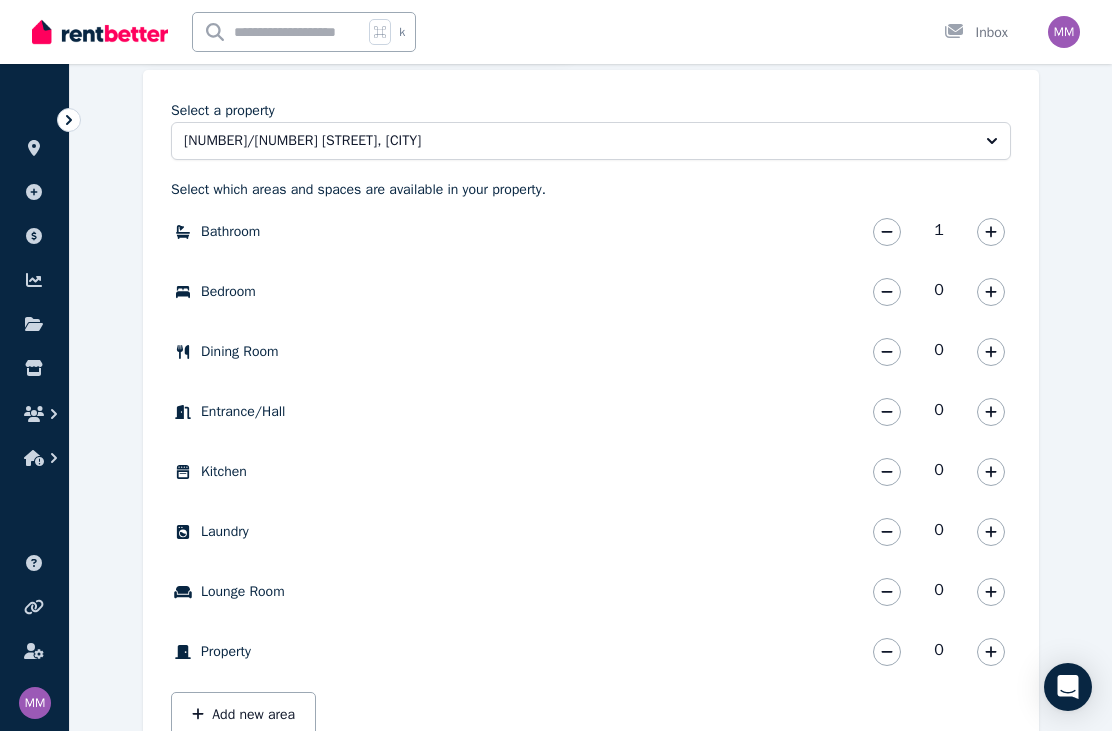 click at bounding box center (991, 292) 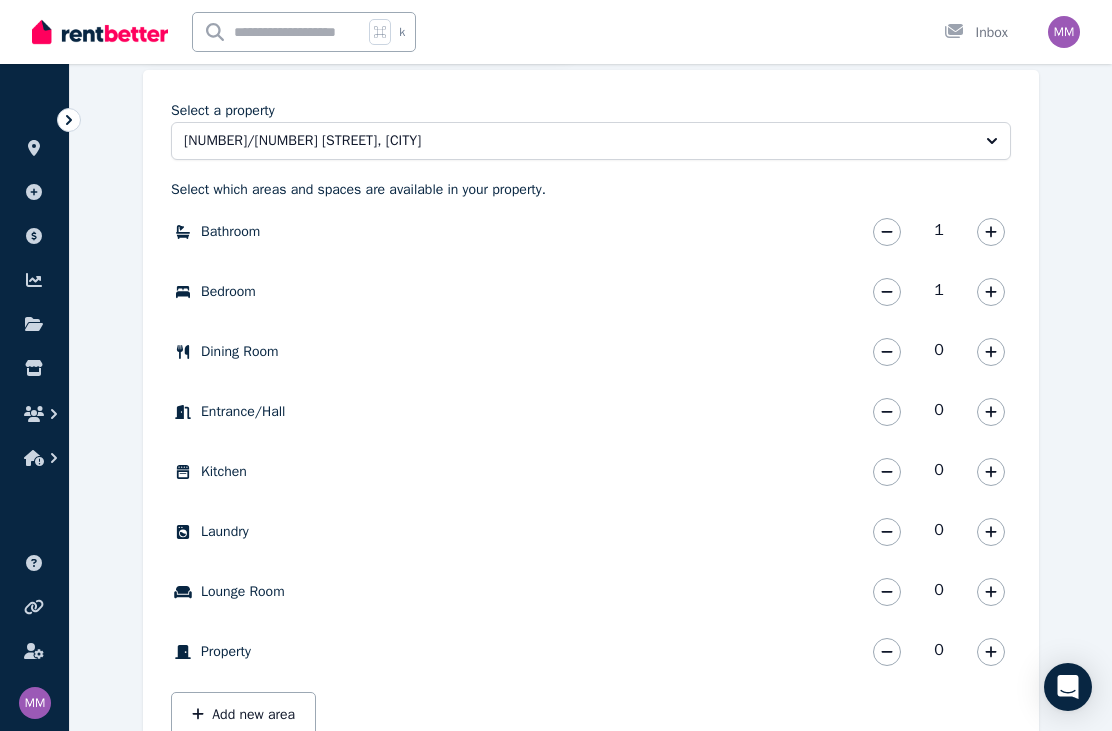 click at bounding box center (991, 472) 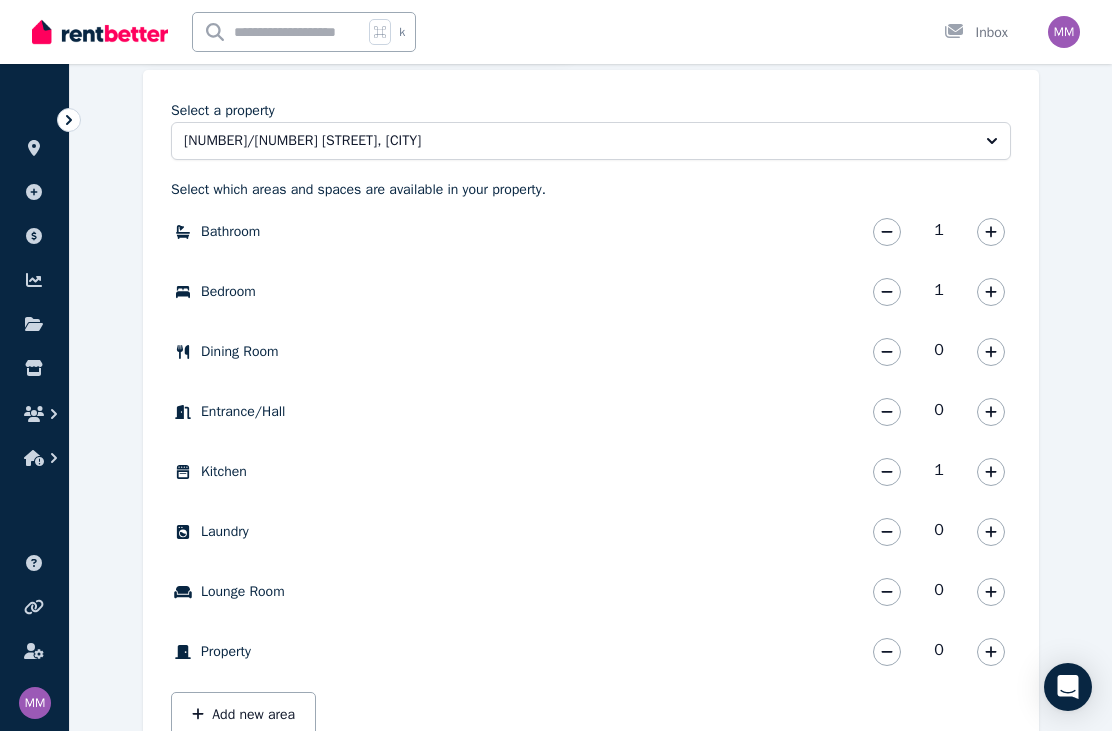 click at bounding box center [991, 592] 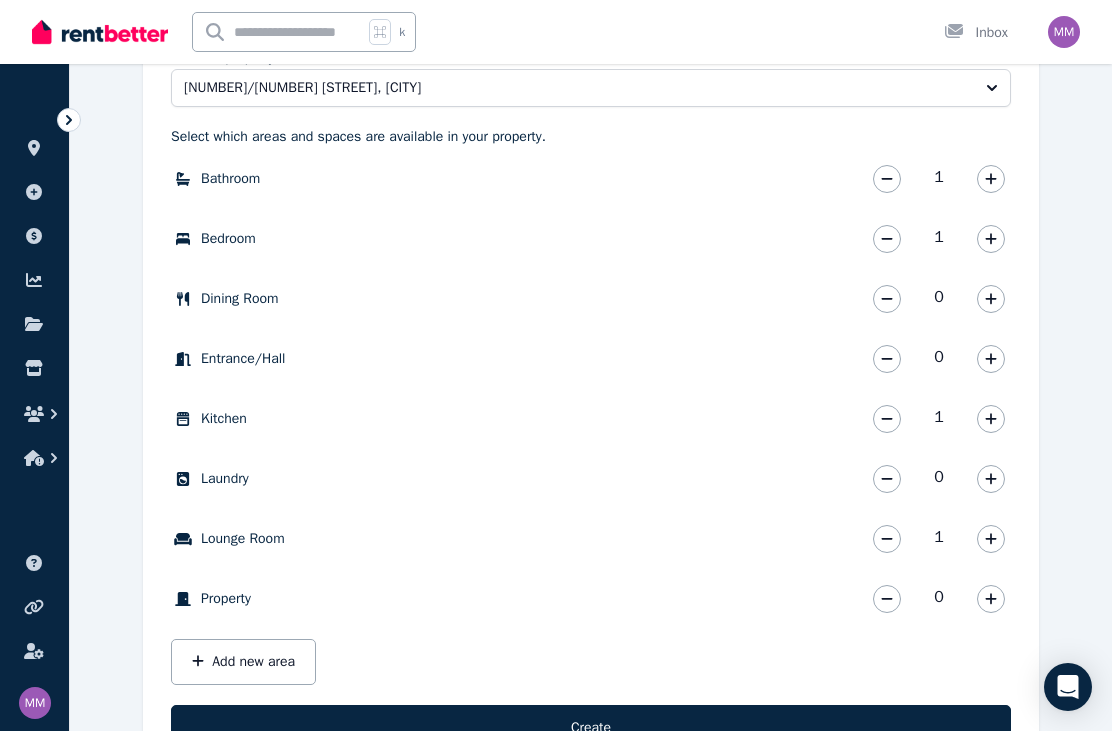 scroll, scrollTop: 632, scrollLeft: 0, axis: vertical 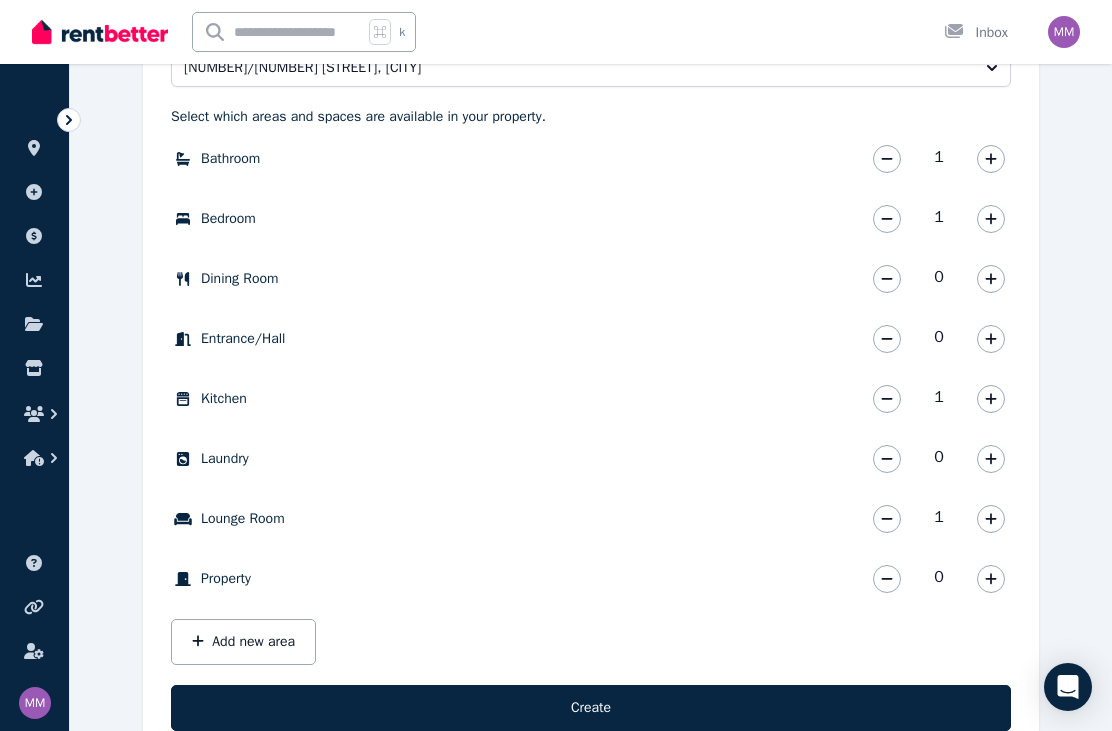 click 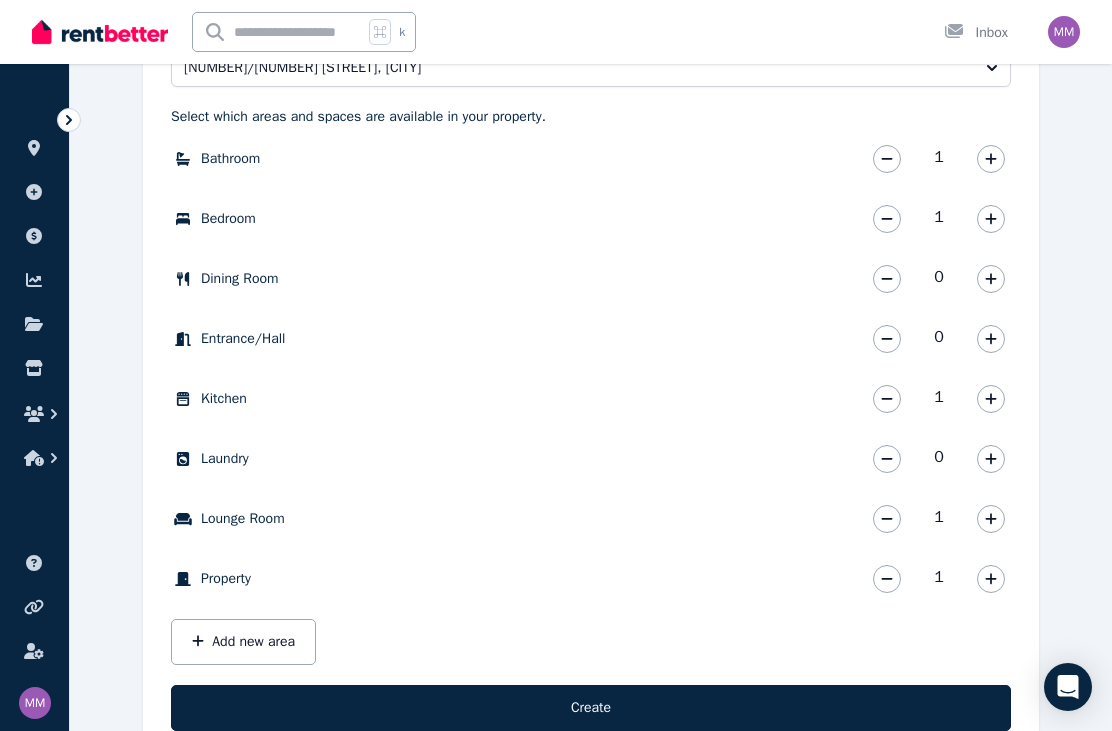 click on "Create" at bounding box center [591, 708] 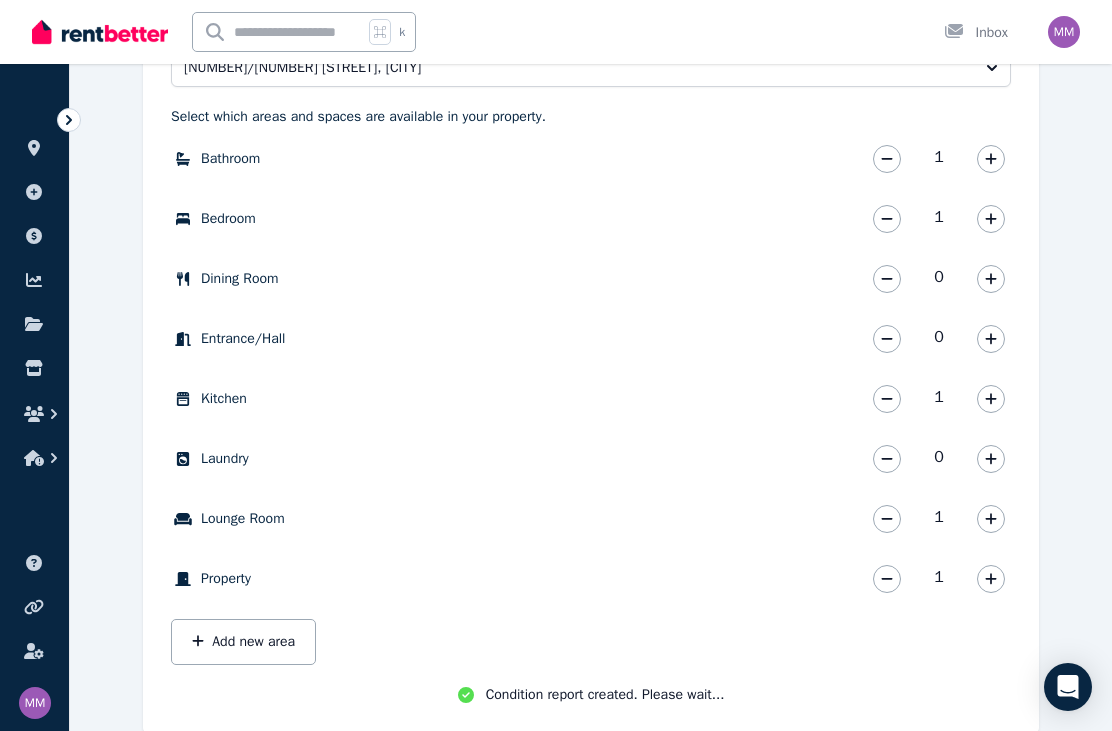 scroll, scrollTop: 606, scrollLeft: 0, axis: vertical 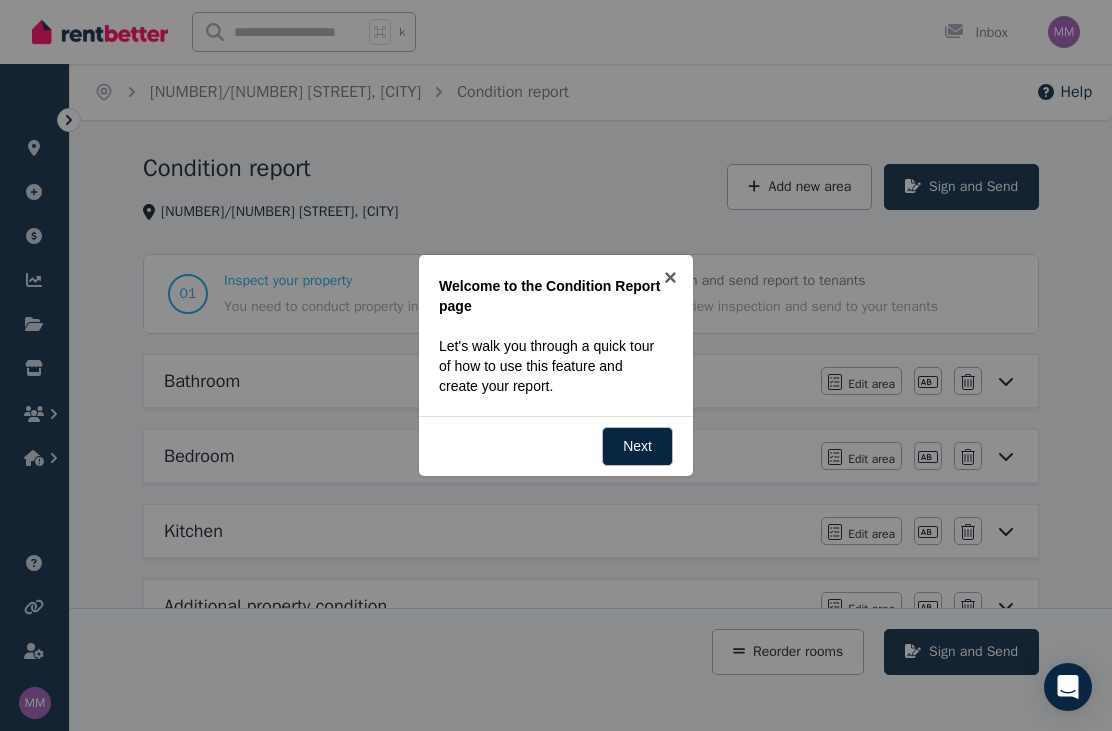 click at bounding box center [556, 365] 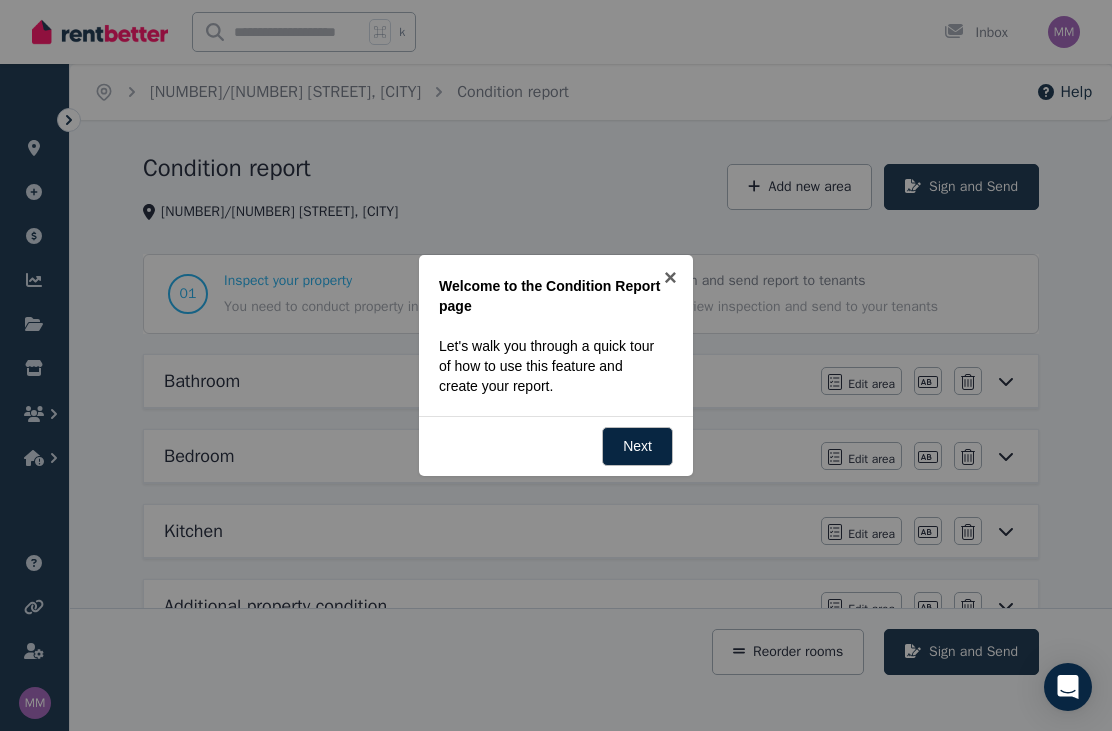 click at bounding box center (556, 365) 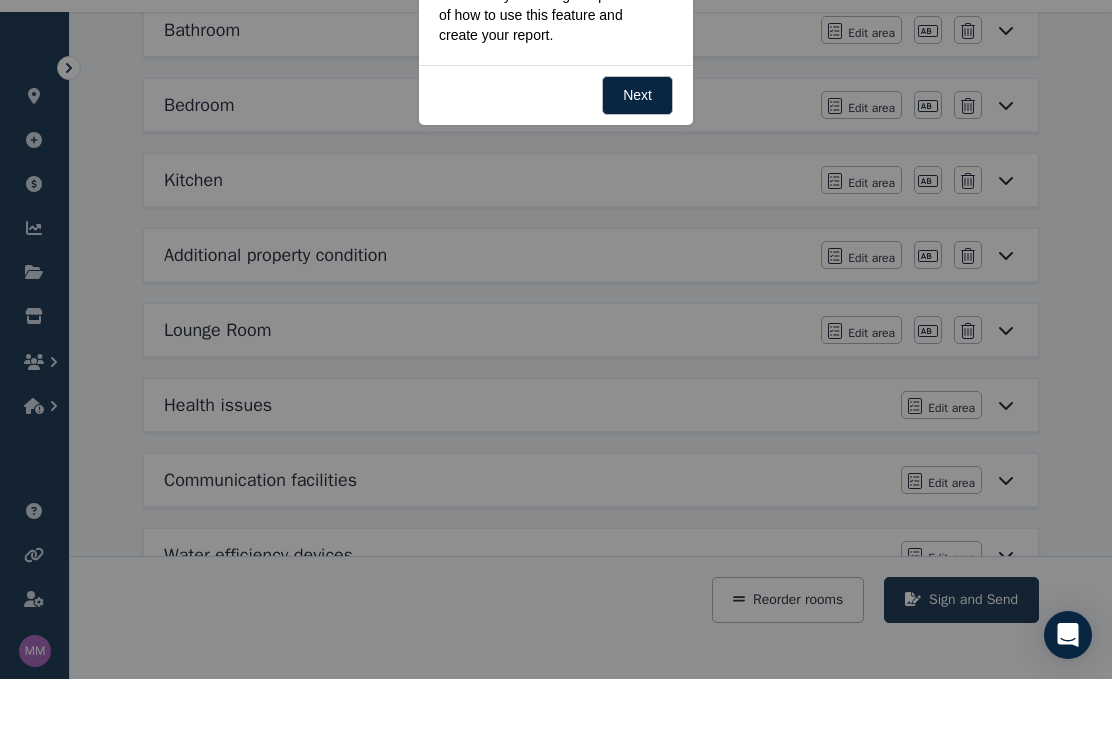 scroll, scrollTop: 298, scrollLeft: 0, axis: vertical 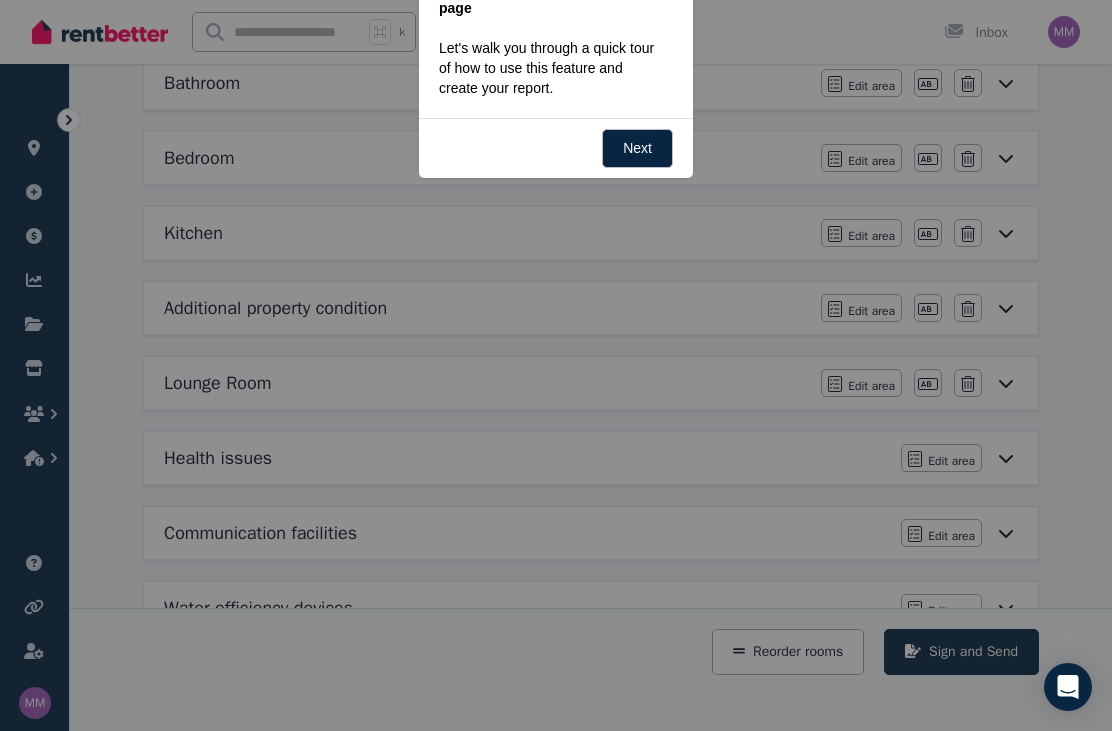 click at bounding box center [556, 365] 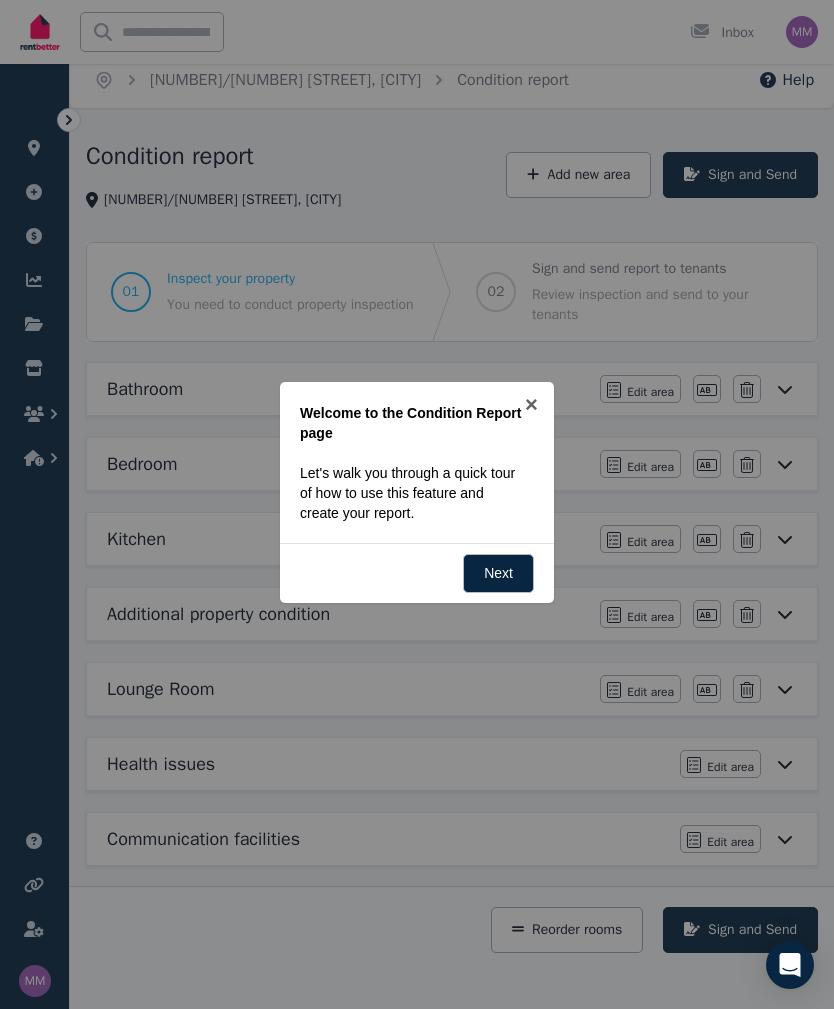 scroll, scrollTop: 37, scrollLeft: 0, axis: vertical 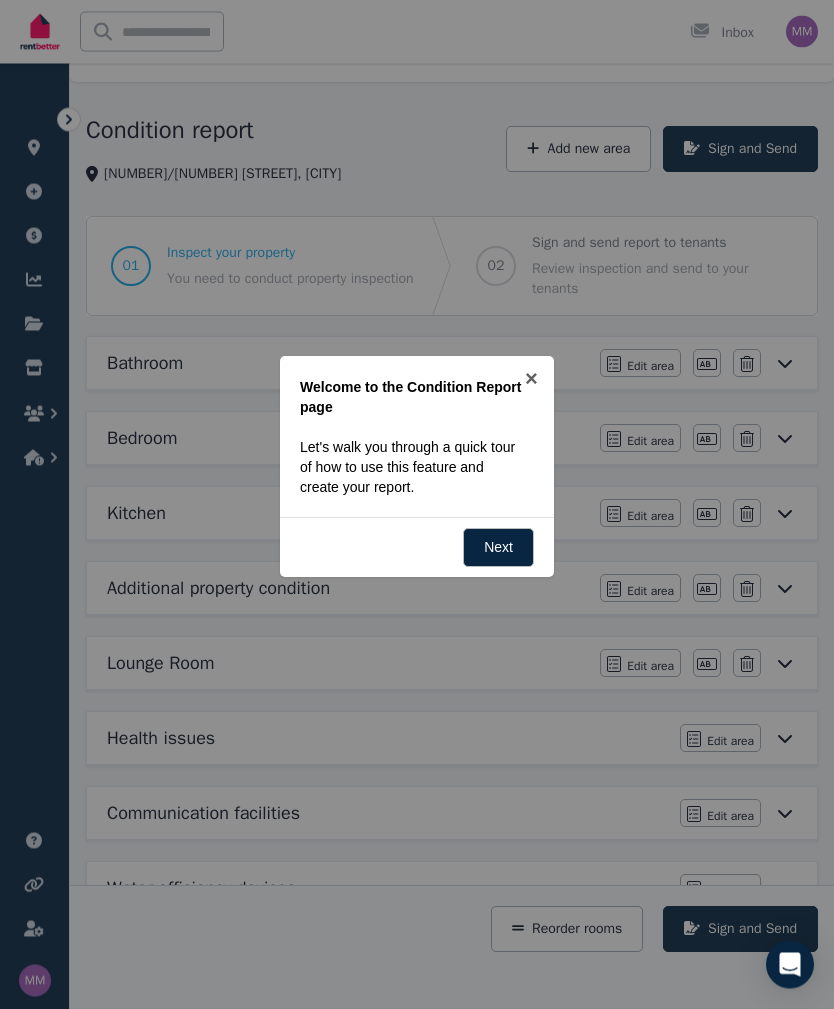 click at bounding box center [417, 504] 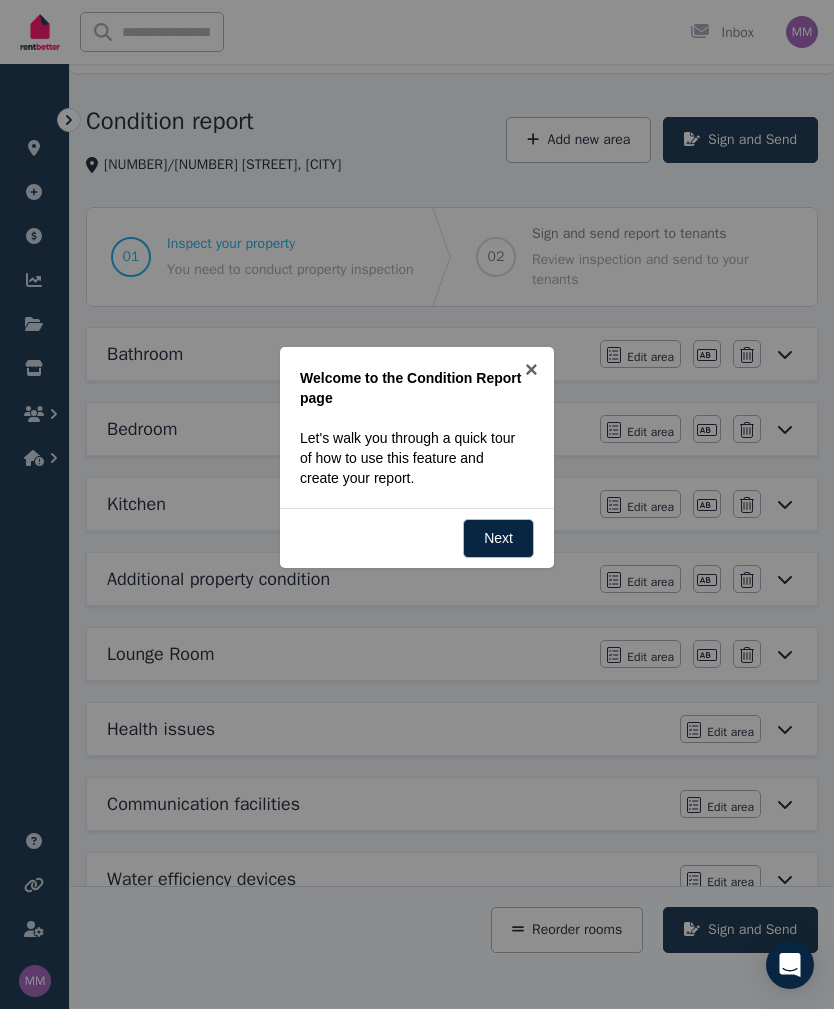 scroll, scrollTop: 0, scrollLeft: 0, axis: both 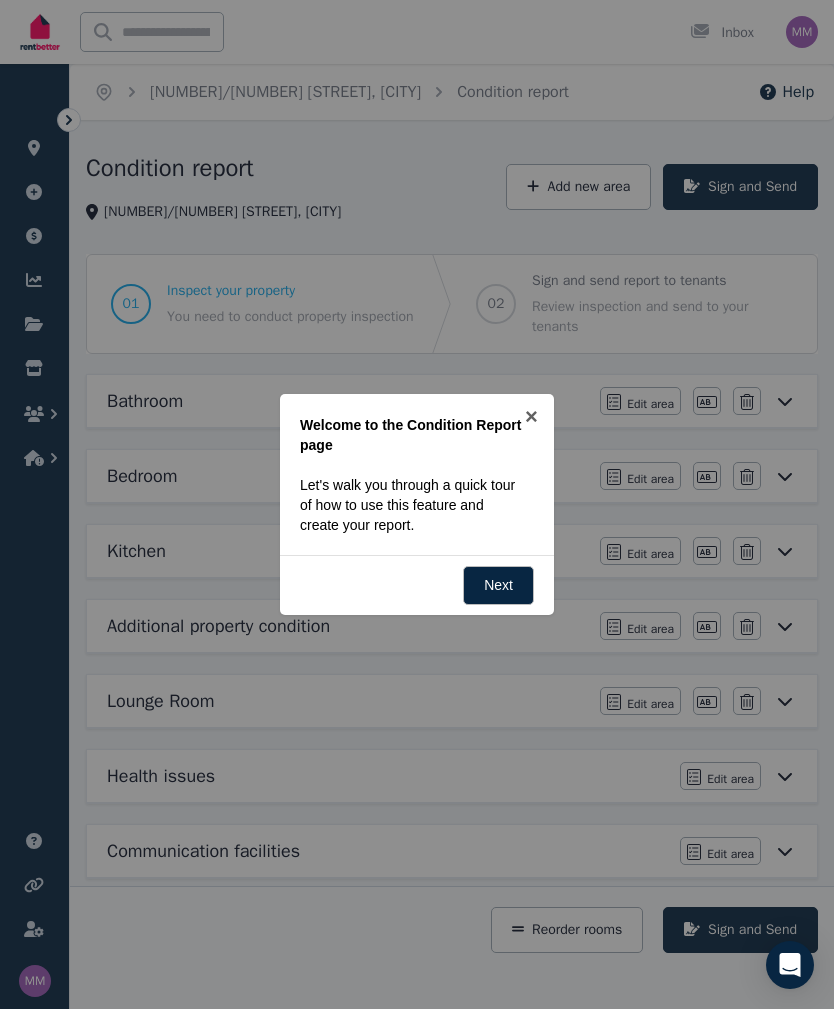 click at bounding box center (417, 504) 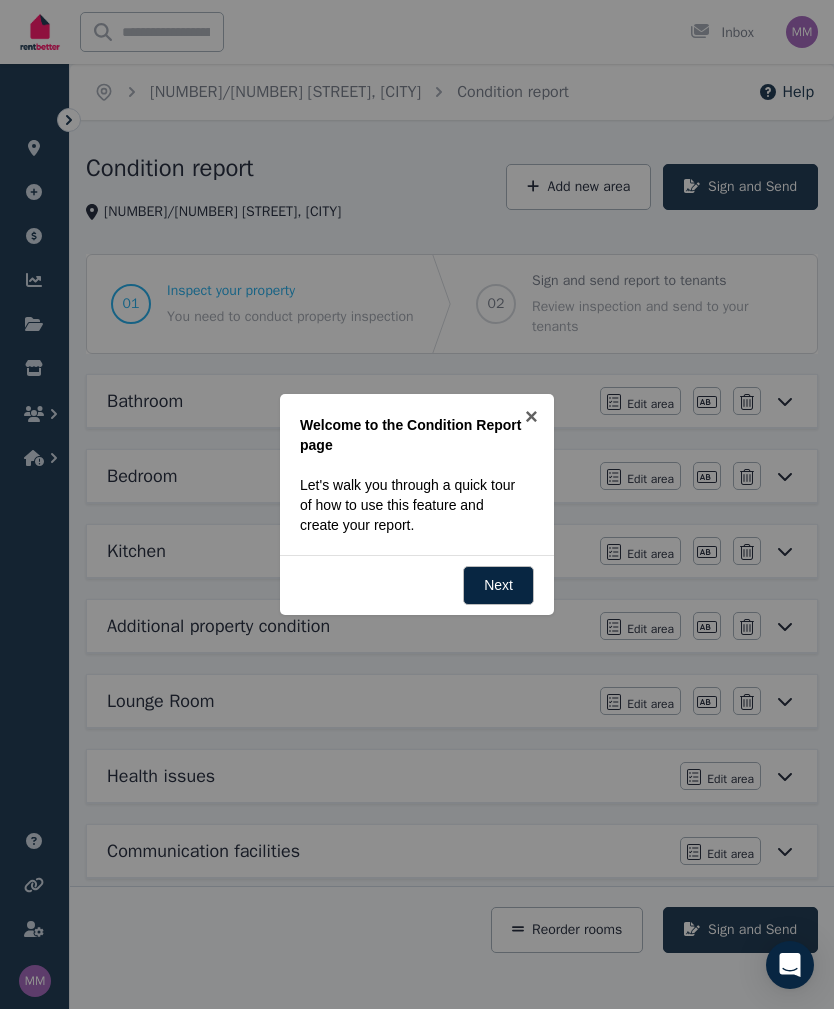 click at bounding box center (417, 504) 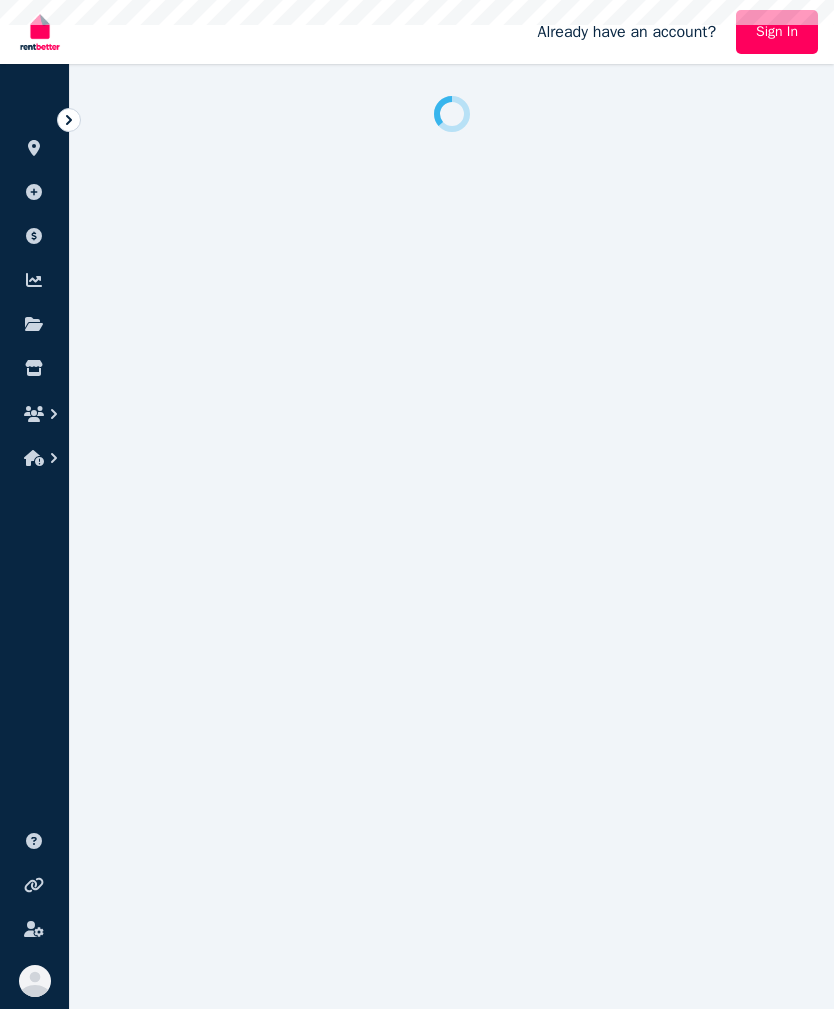 scroll, scrollTop: 0, scrollLeft: 0, axis: both 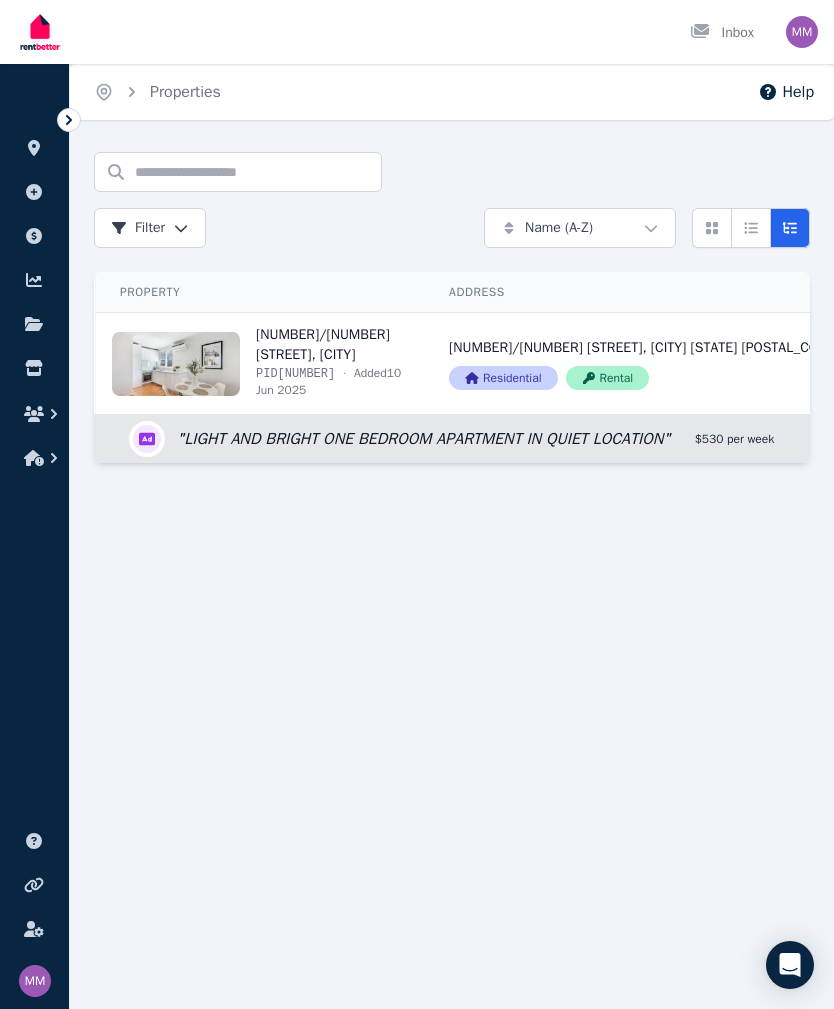 click on "View property details" at bounding box center [260, 363] 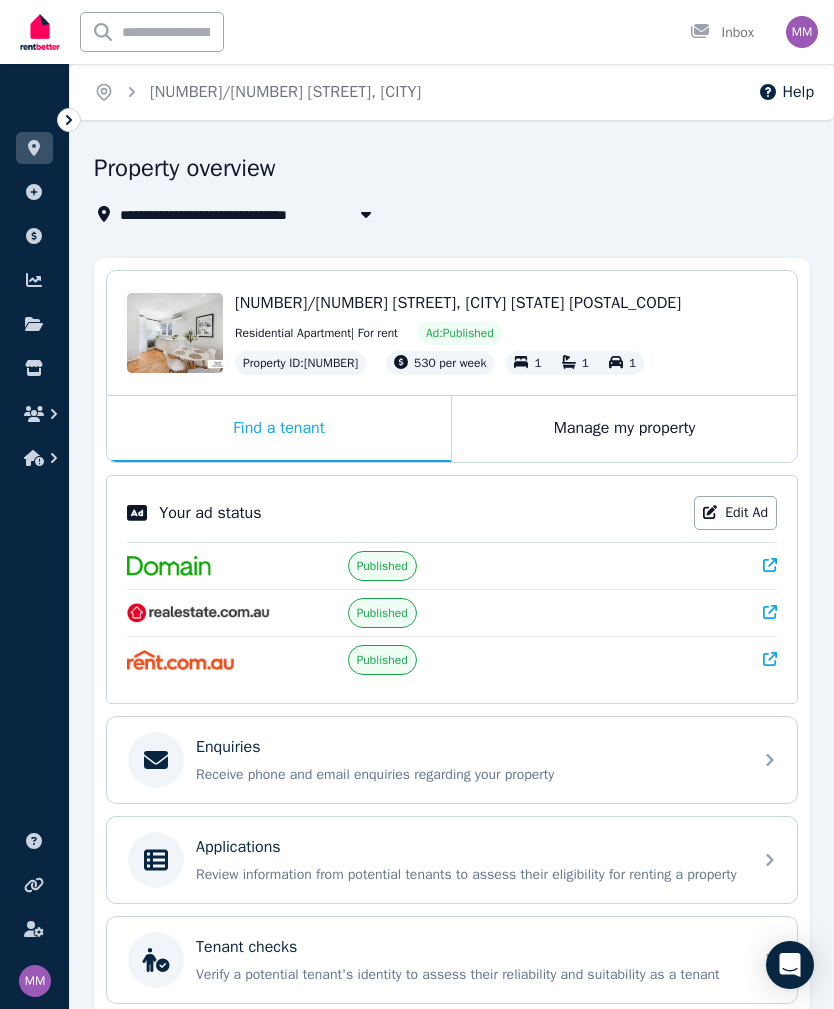 click on "Manage my property" at bounding box center [624, 429] 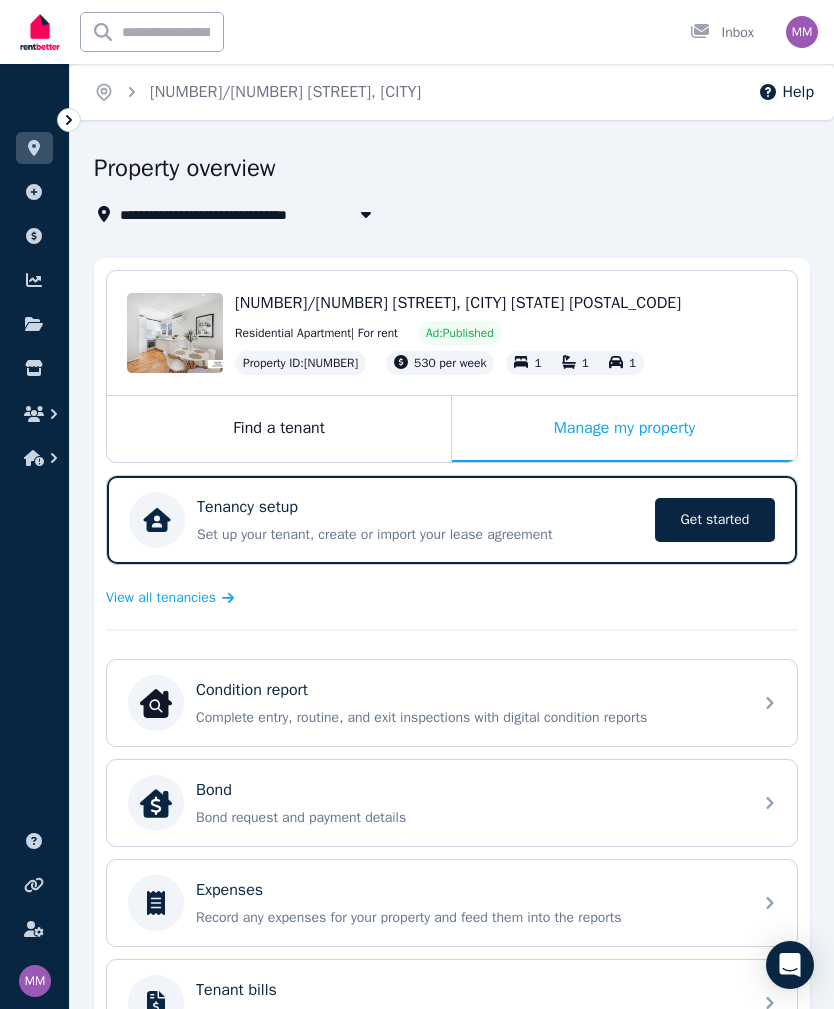 click on "Condition report" at bounding box center (468, 690) 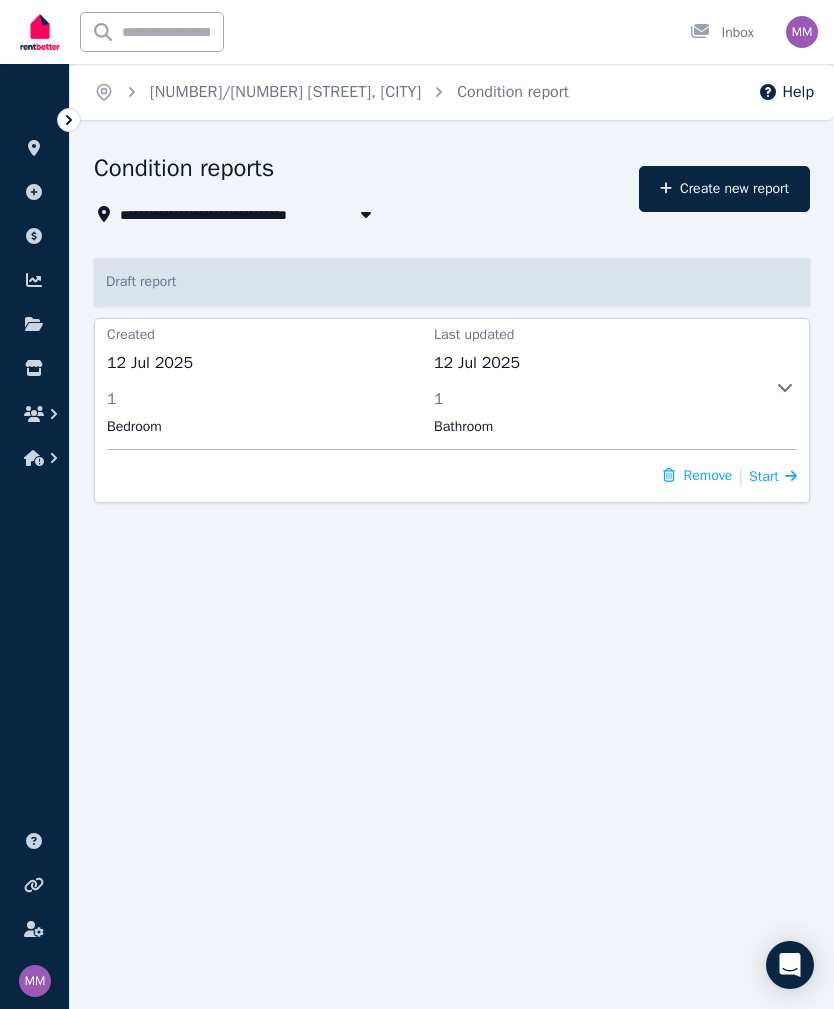 click on "Created [DATE] Last updated [DATE] 1 Bedroom 1 Bathroom Remove | Start" at bounding box center (428, 410) 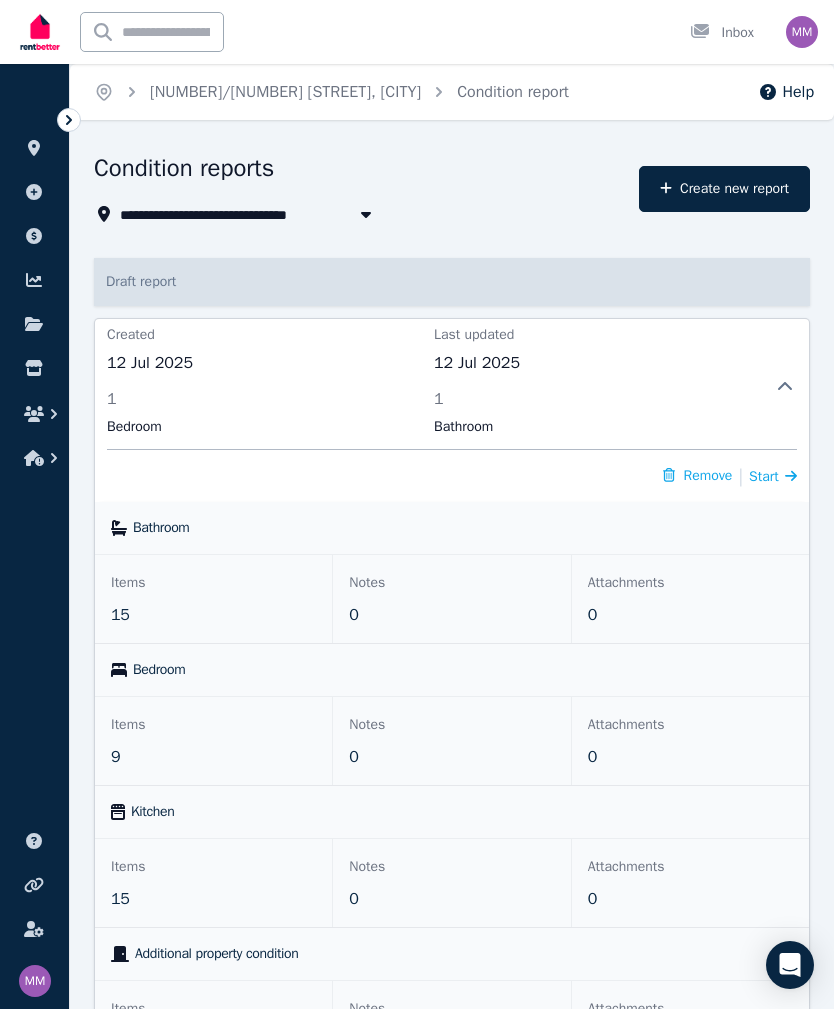 click on "Start" at bounding box center [764, 476] 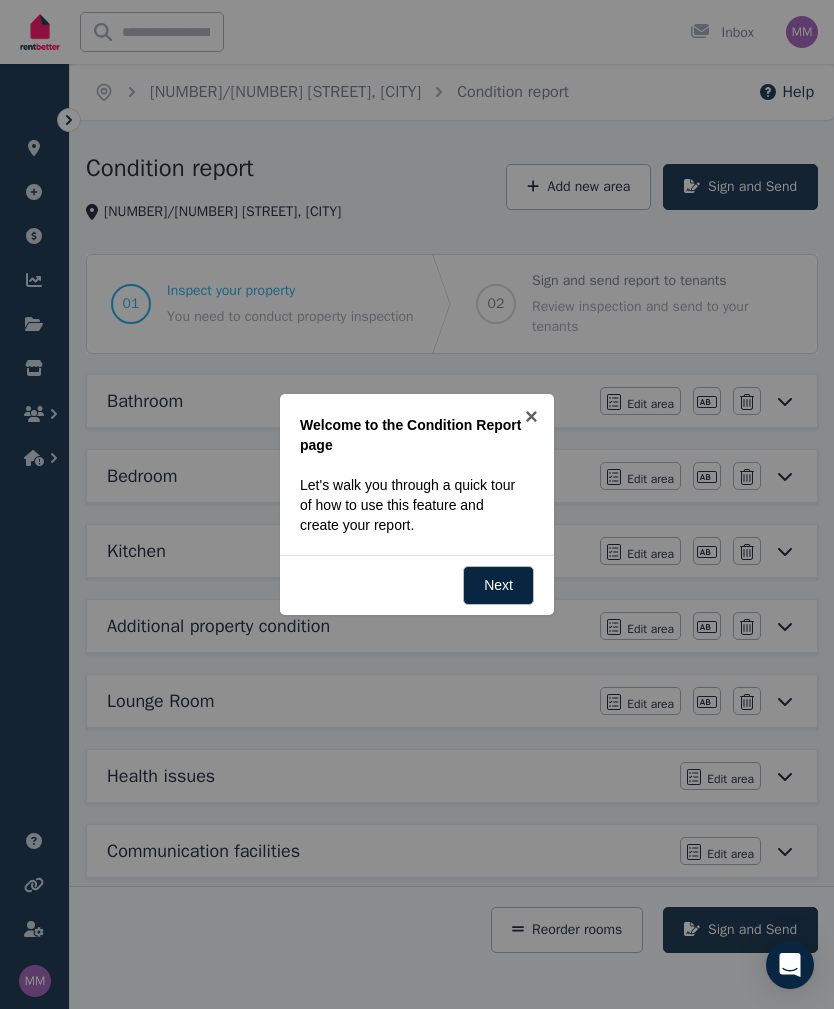 click at bounding box center [417, 504] 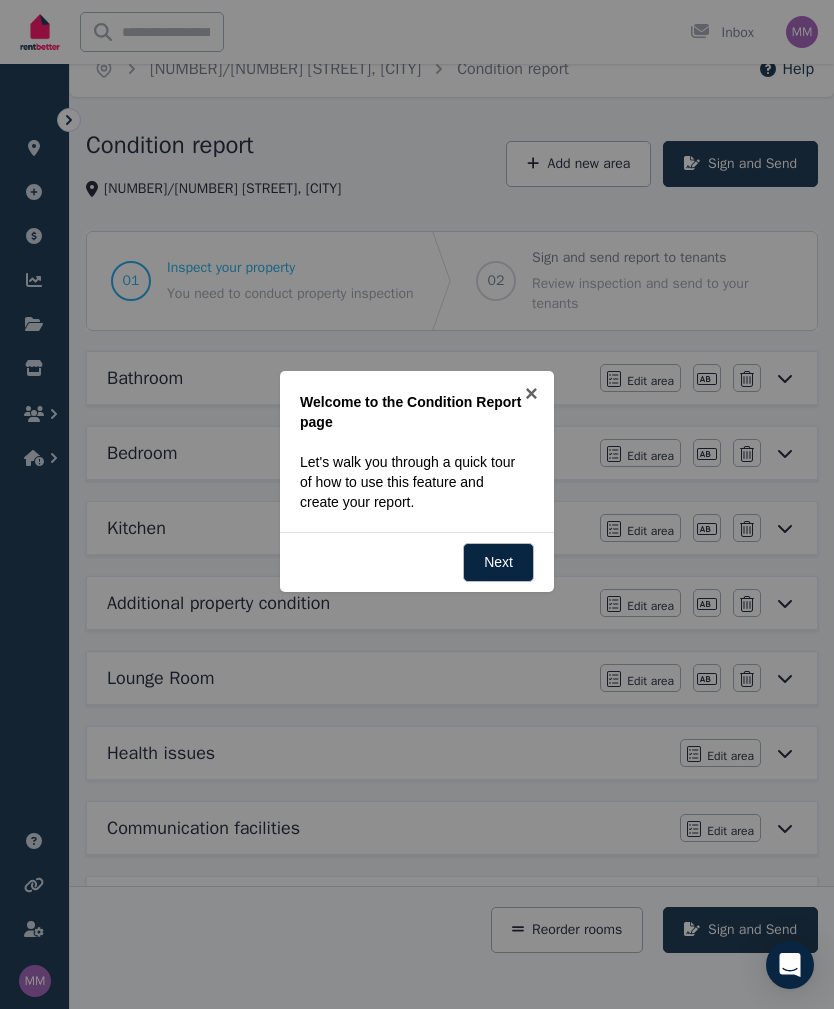 scroll, scrollTop: 0, scrollLeft: 0, axis: both 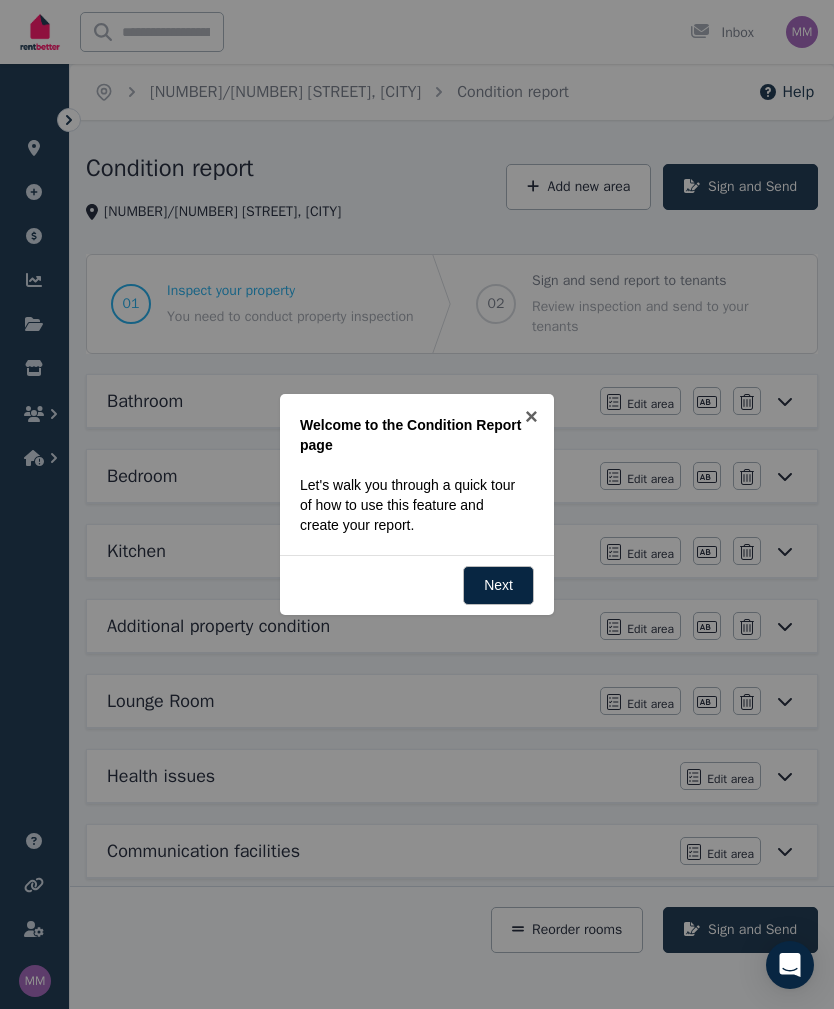 click at bounding box center (417, 504) 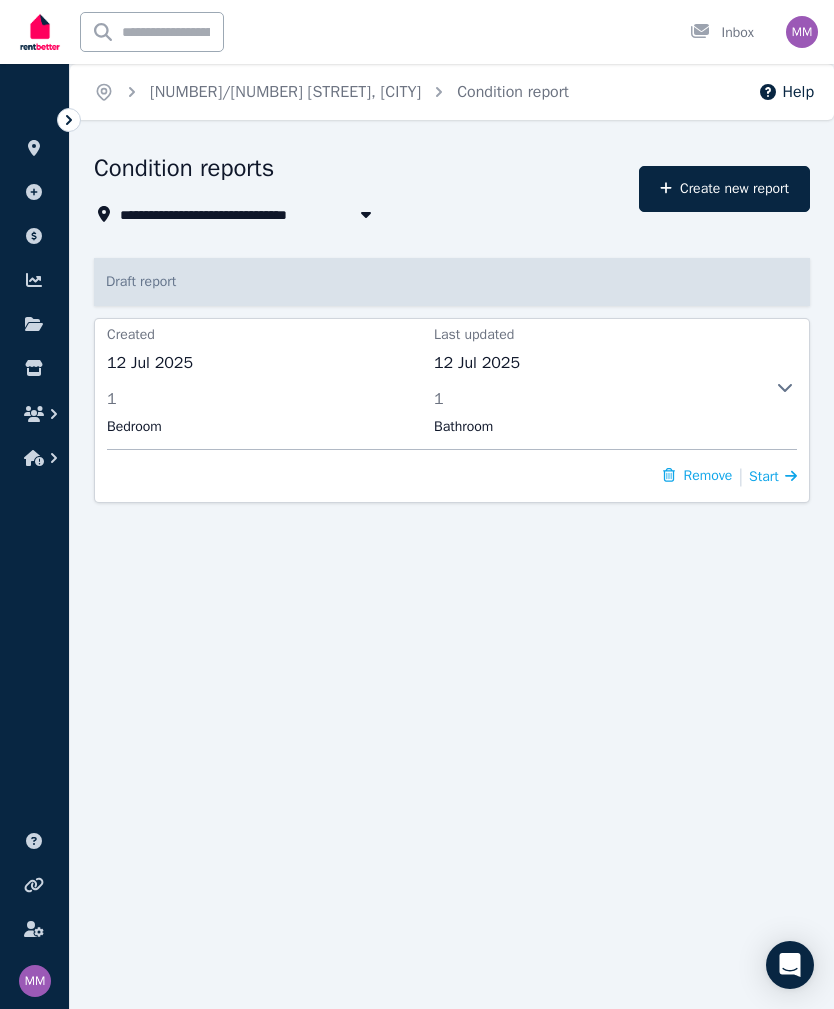 click 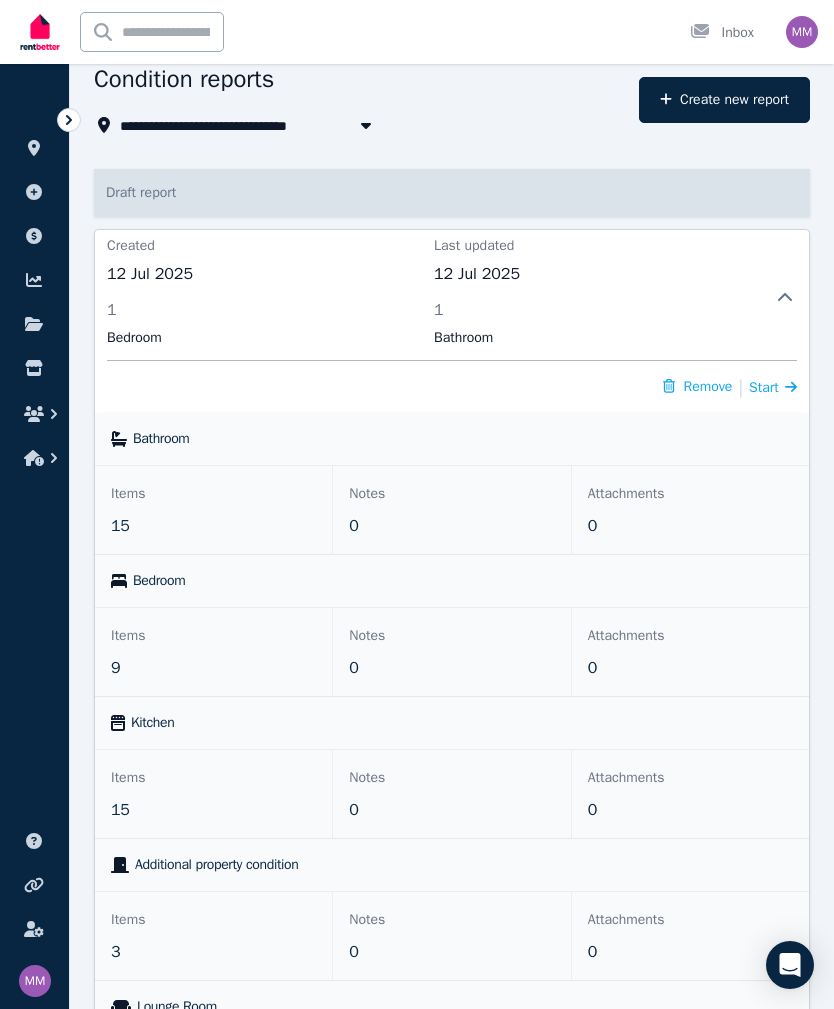 scroll, scrollTop: 0, scrollLeft: 0, axis: both 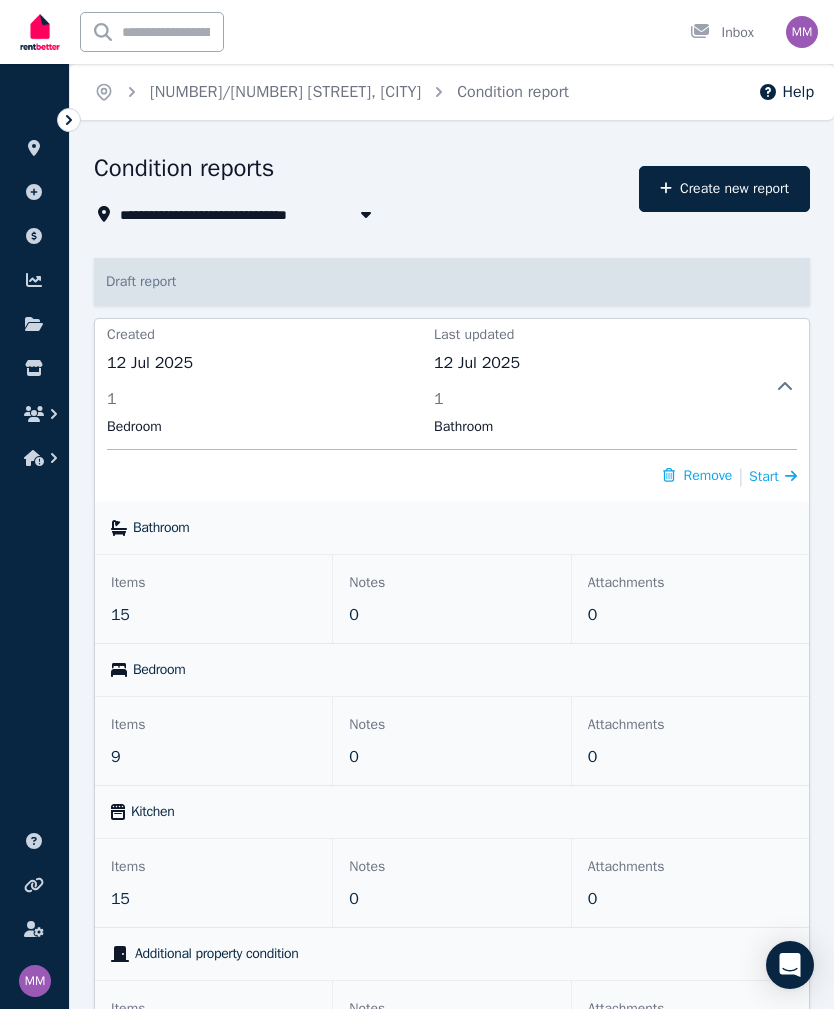 click on "Start" at bounding box center [773, 476] 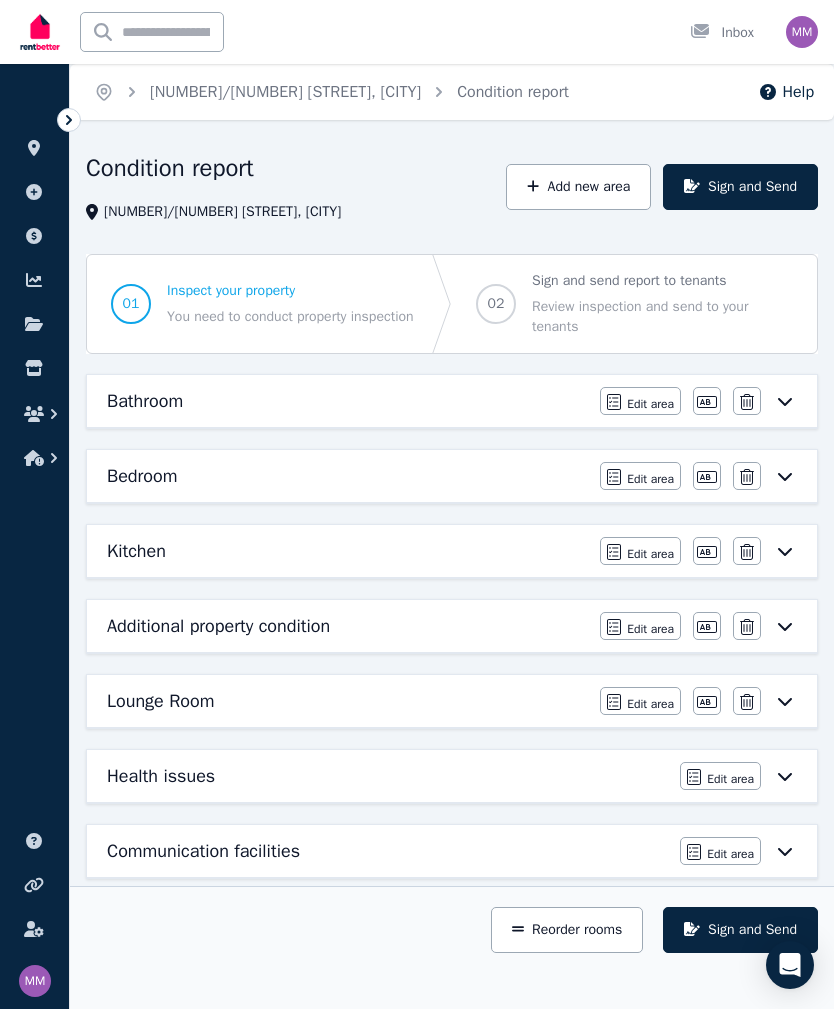 click on "Bathroom" at bounding box center (347, 401) 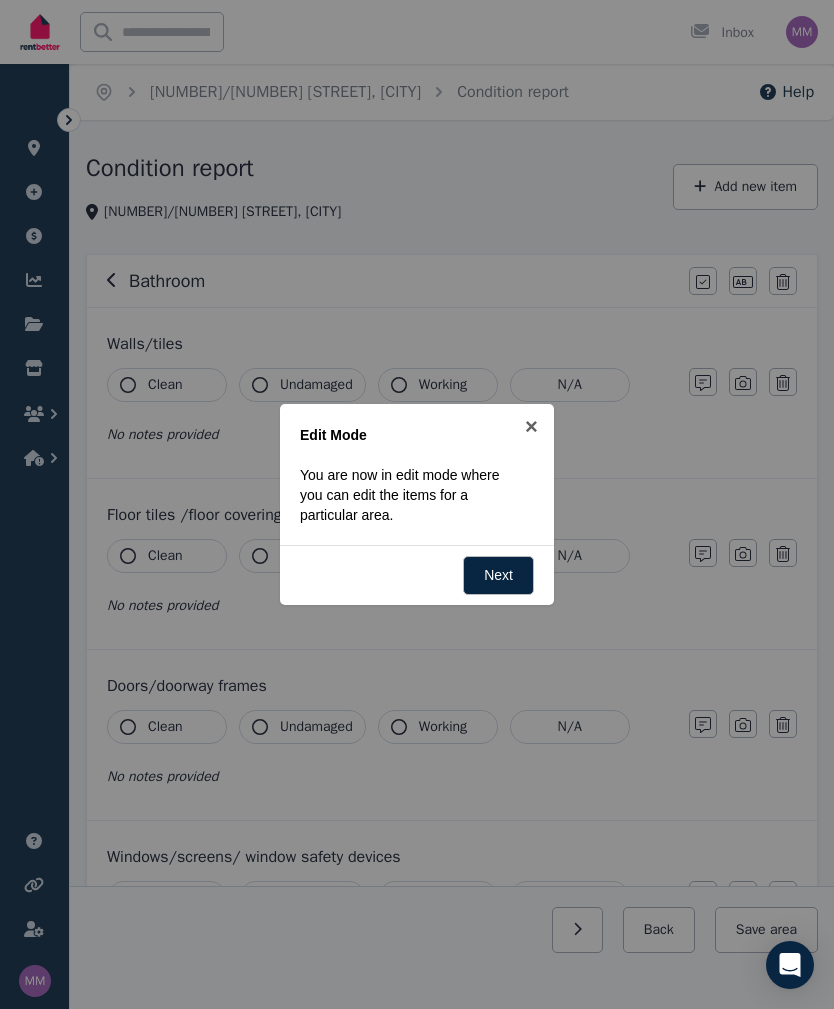 click at bounding box center (417, 504) 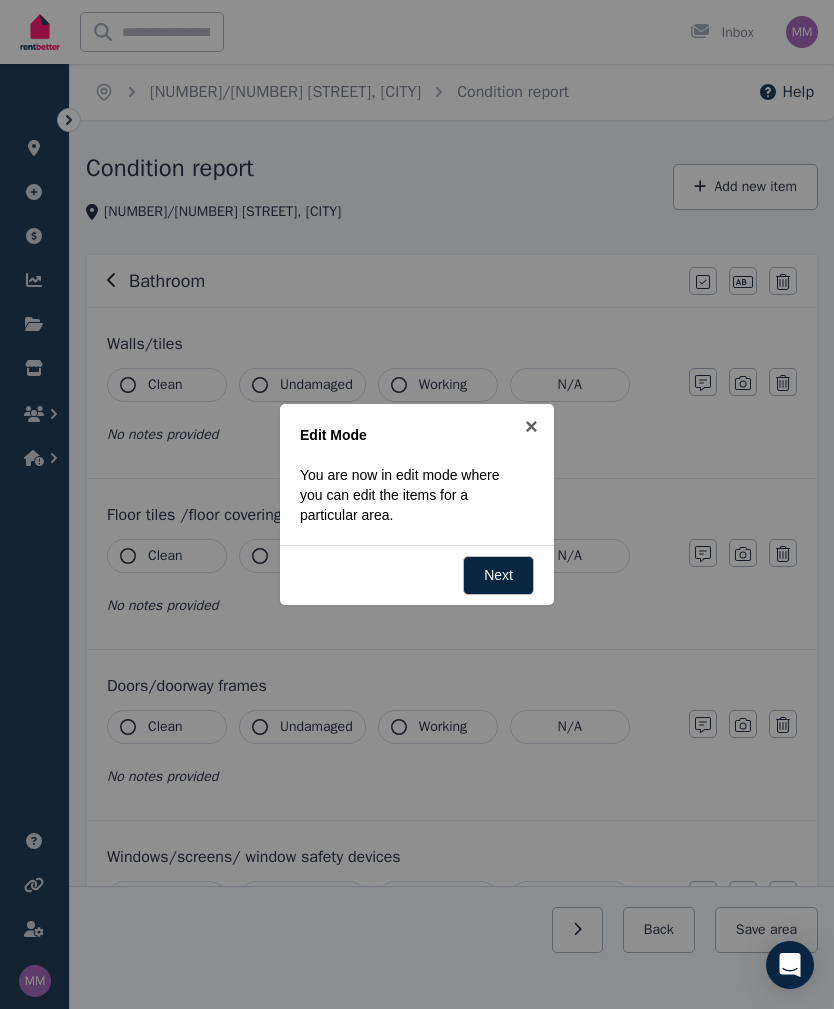 click at bounding box center [417, 504] 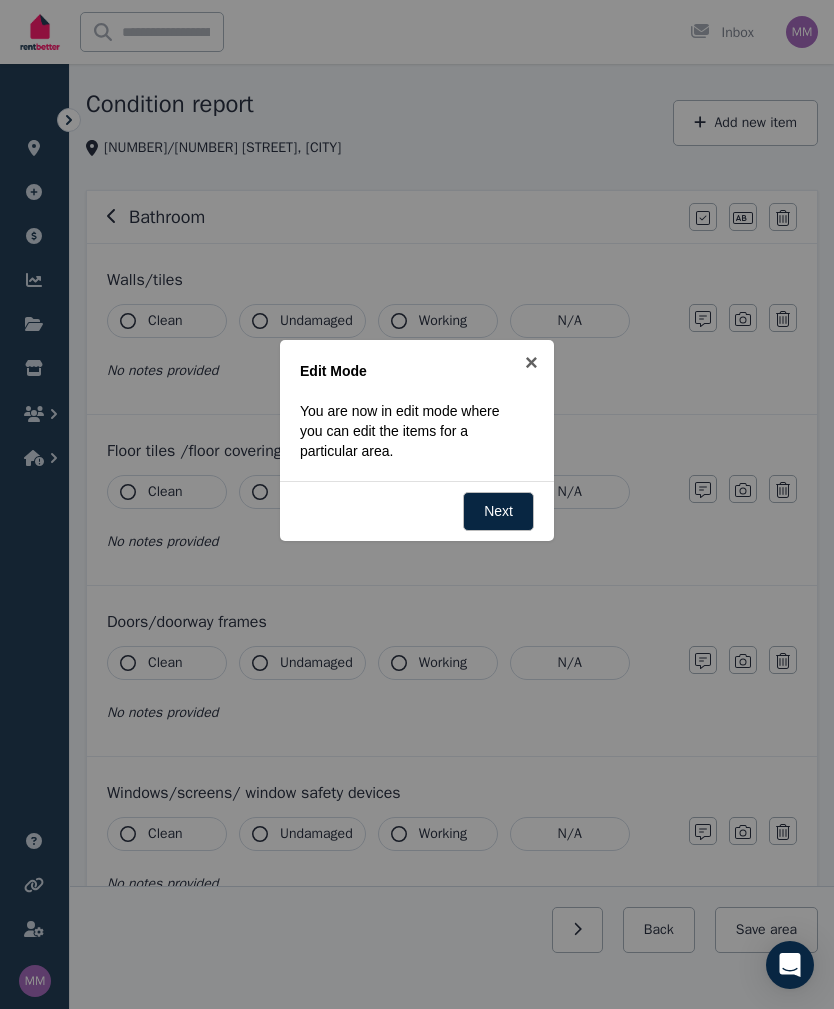 scroll, scrollTop: 0, scrollLeft: 0, axis: both 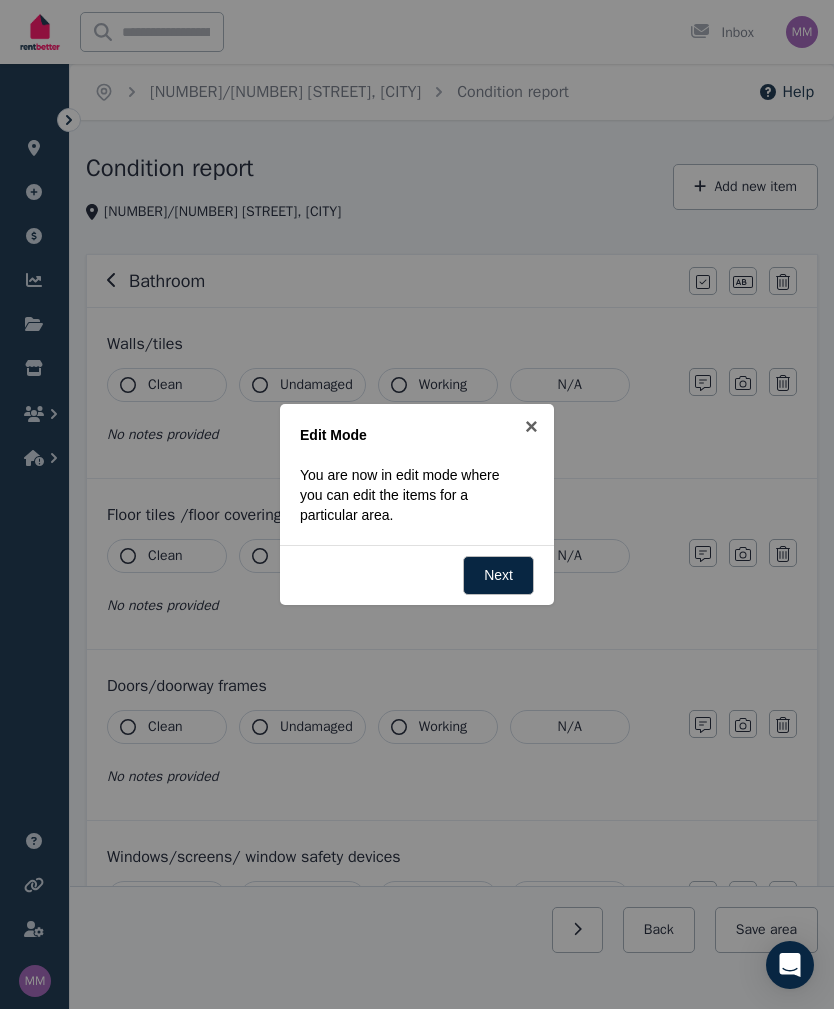 click at bounding box center [790, 965] 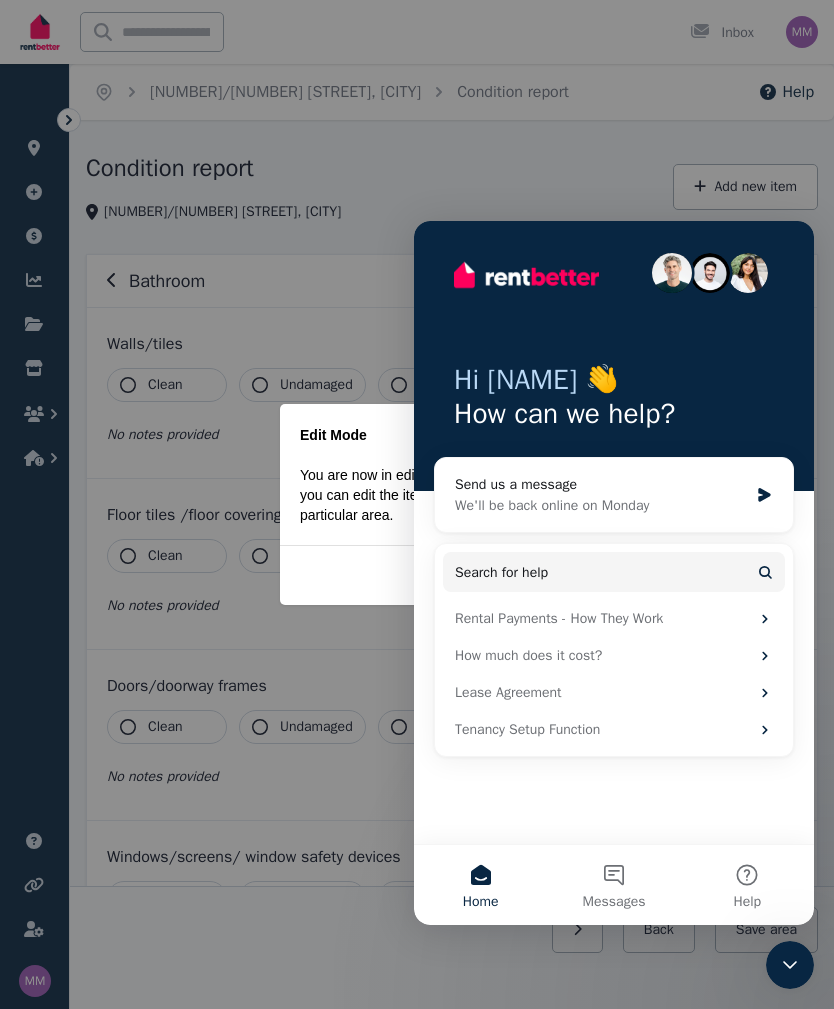 scroll, scrollTop: 0, scrollLeft: 0, axis: both 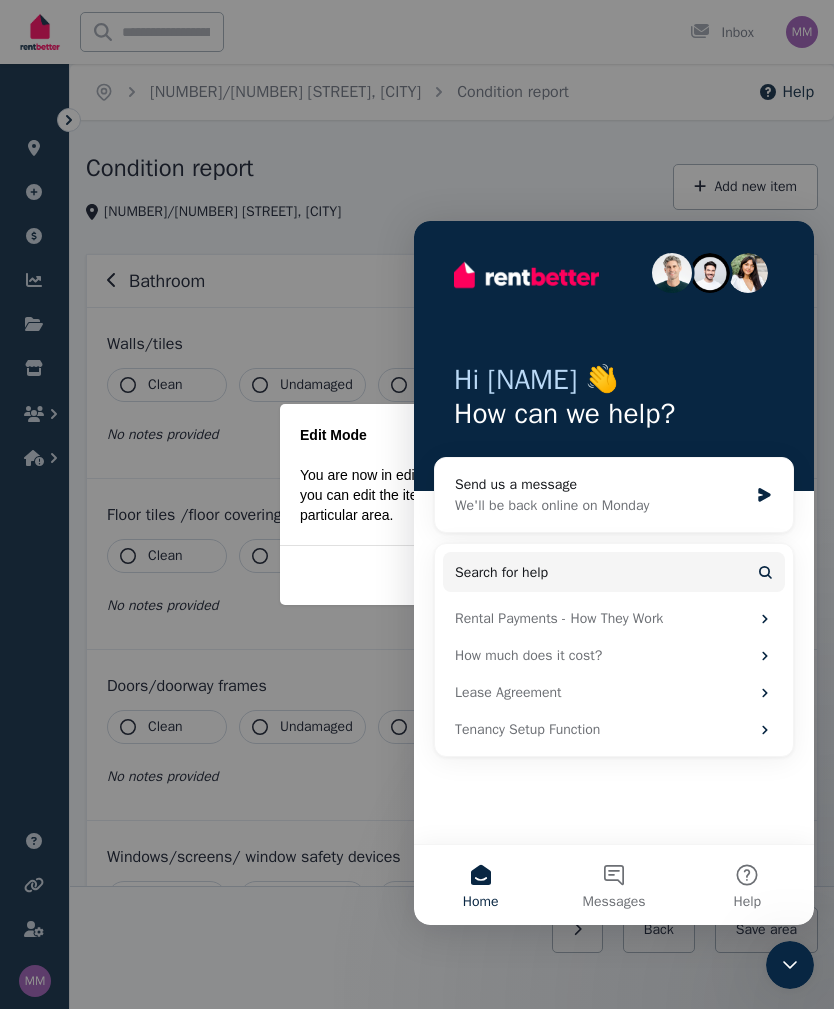 click 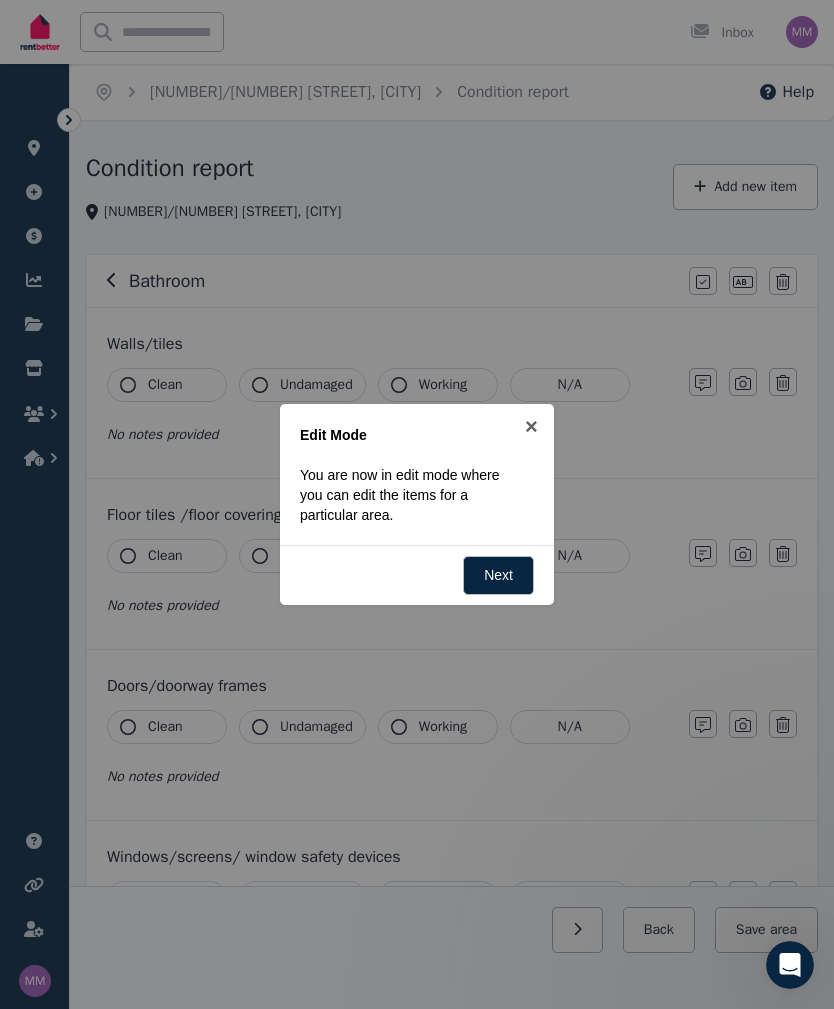 scroll, scrollTop: 0, scrollLeft: 0, axis: both 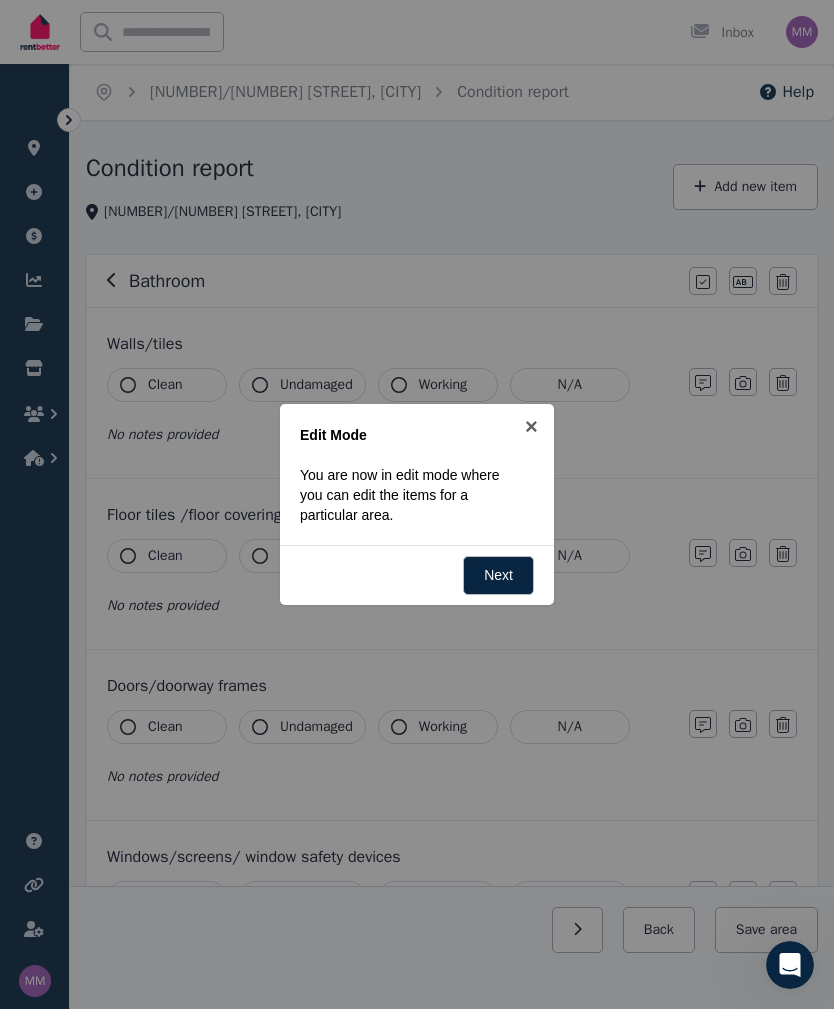 click on "Next" at bounding box center (498, 575) 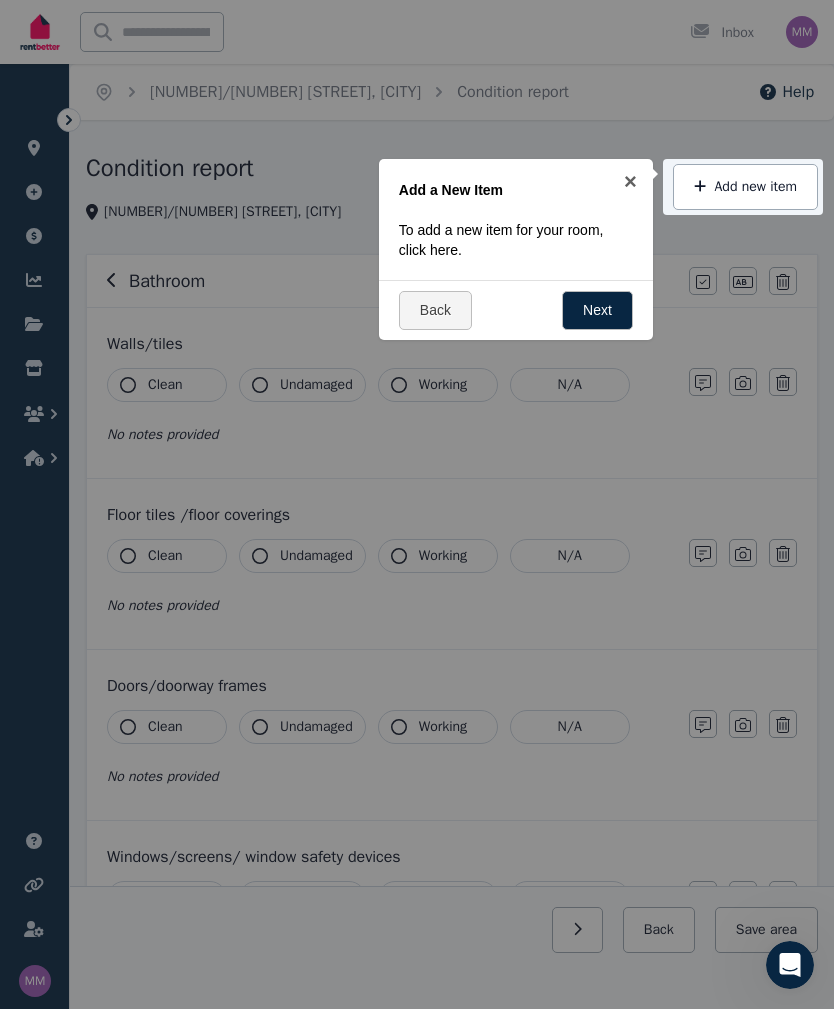 click on "Add new item" at bounding box center [745, 187] 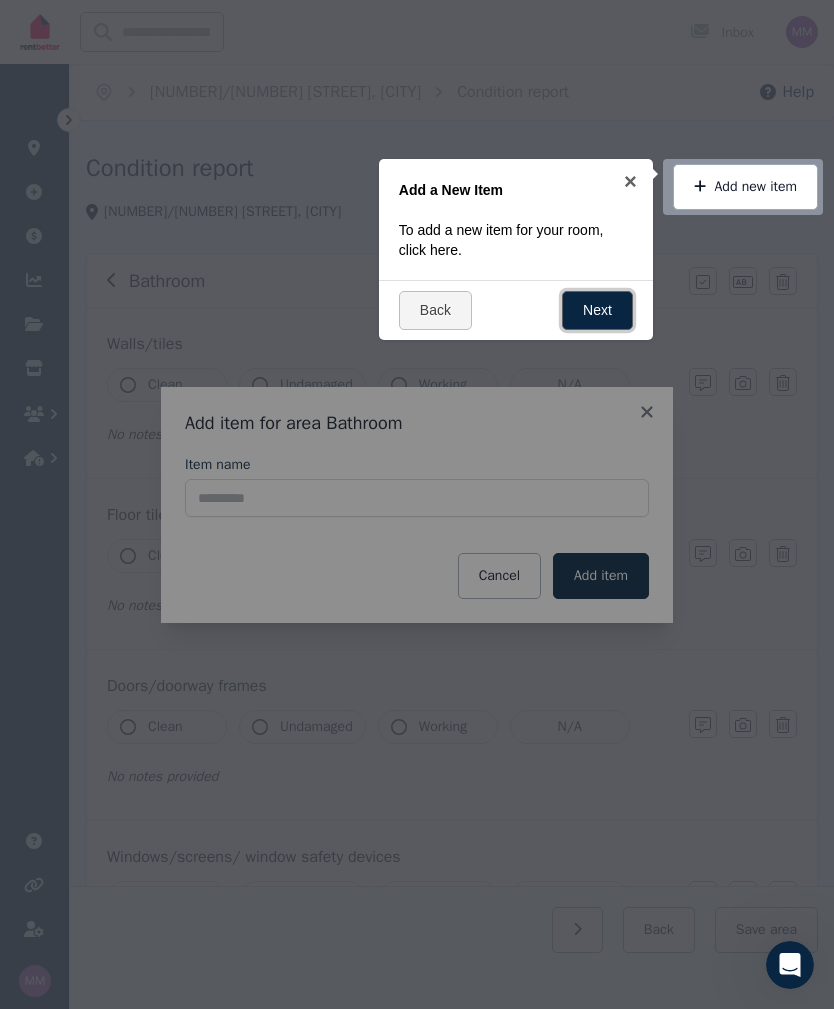 click on "Next" at bounding box center [597, 310] 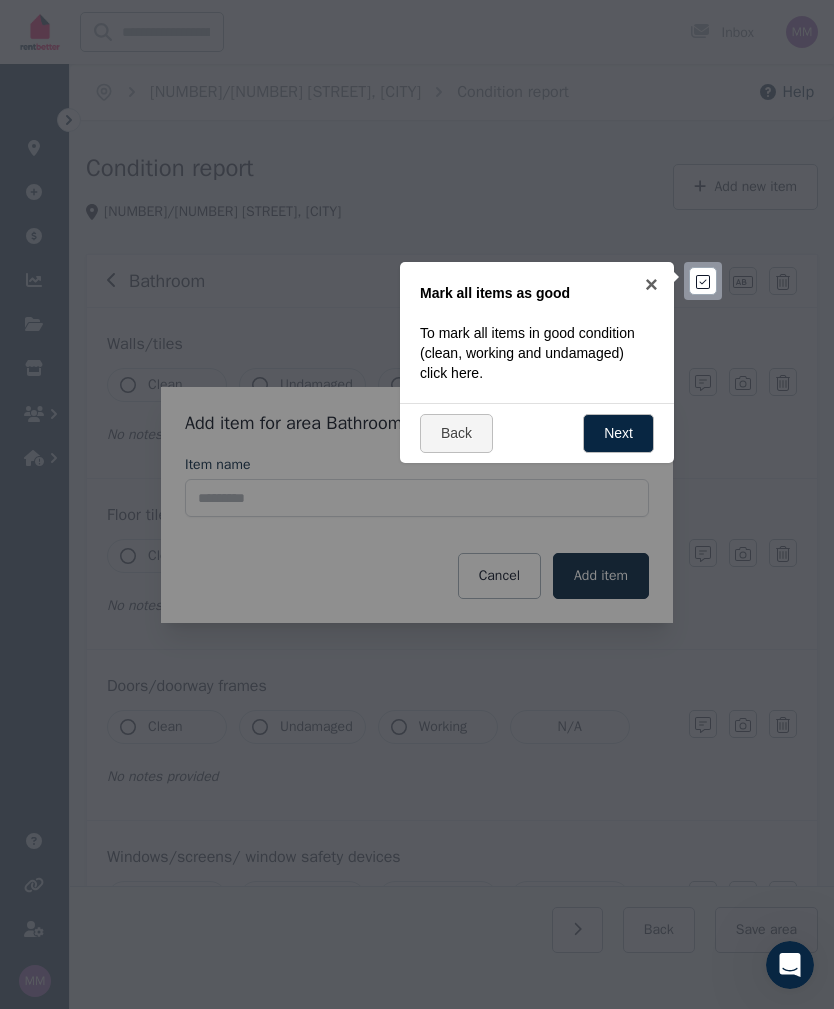 click at bounding box center (417, 504) 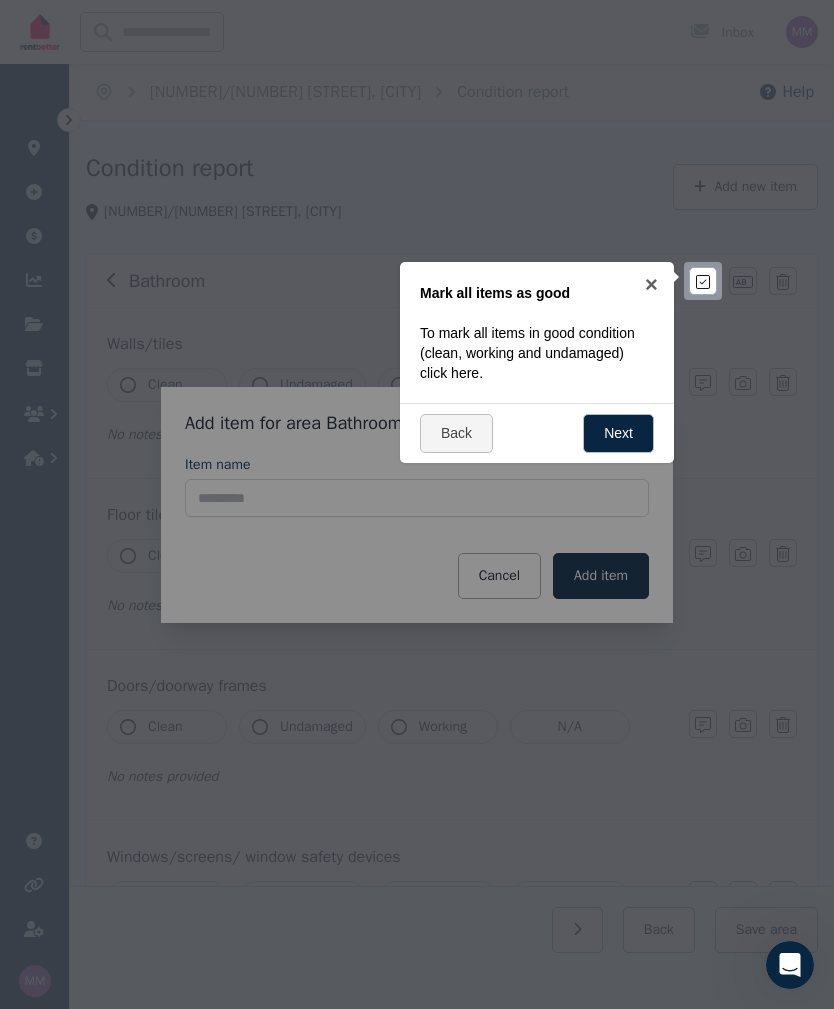 click at bounding box center [417, 504] 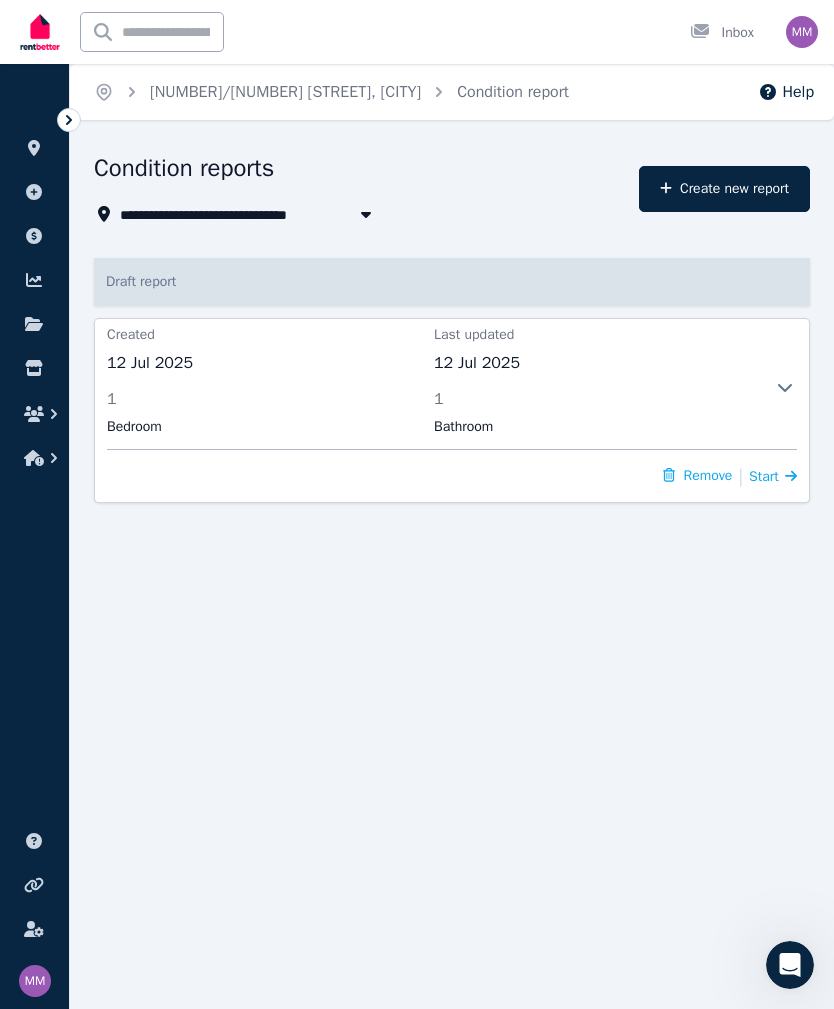 click 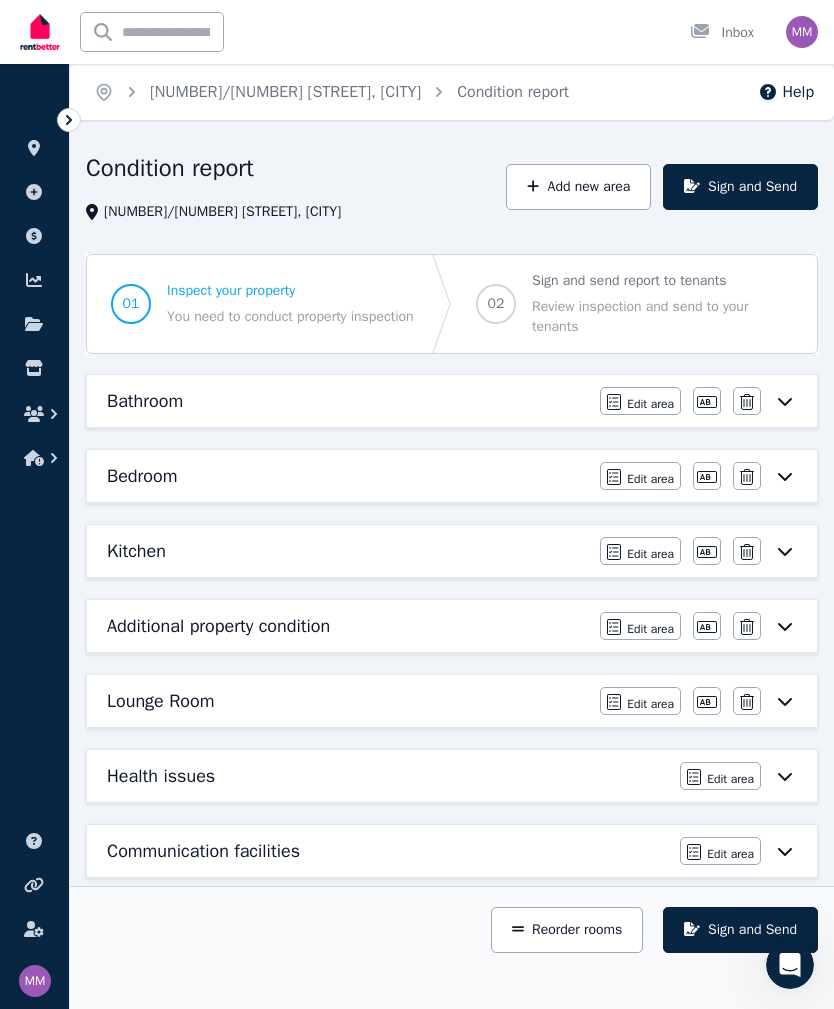 click on "Bathroom Edit area Edit area Edit name Delete" at bounding box center (452, 401) 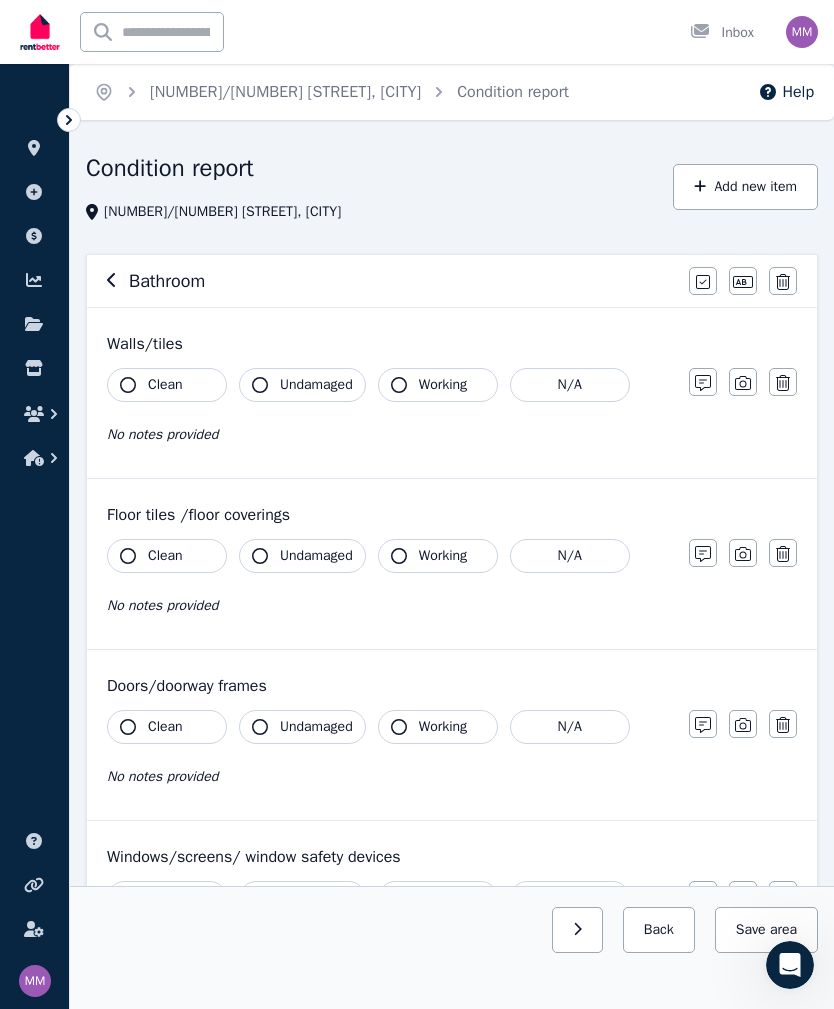 click at bounding box center (743, 382) 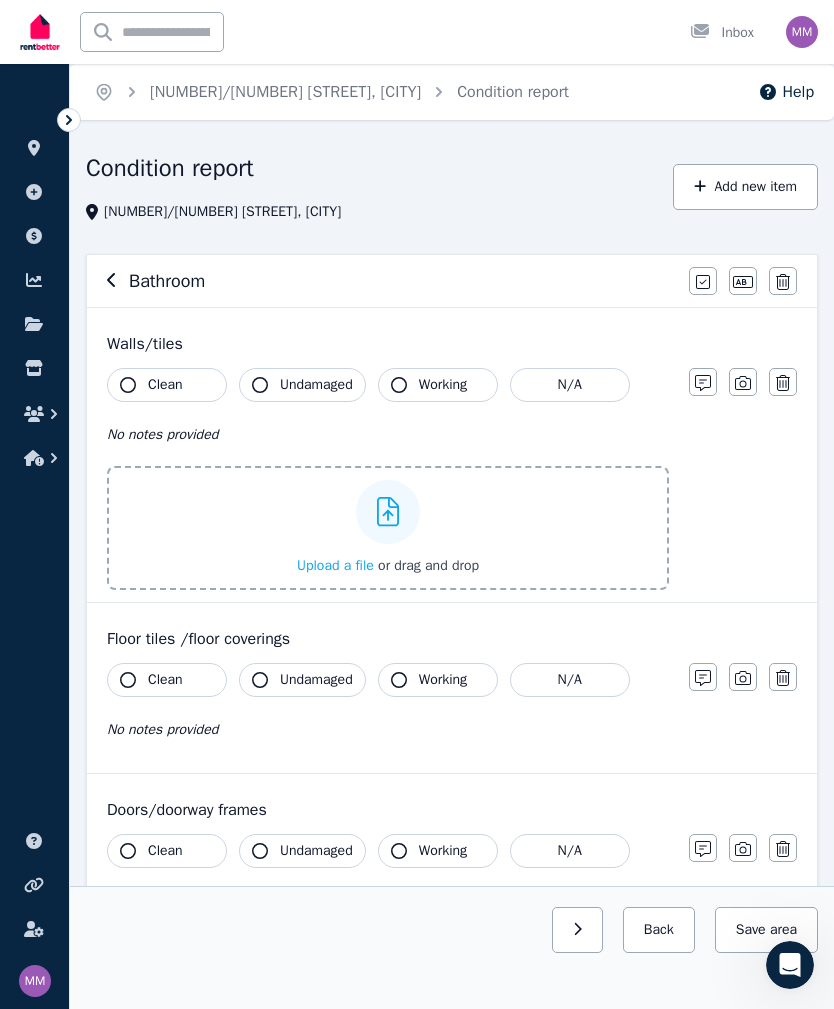 click on "Upload a file   or drag and drop" at bounding box center [388, 528] 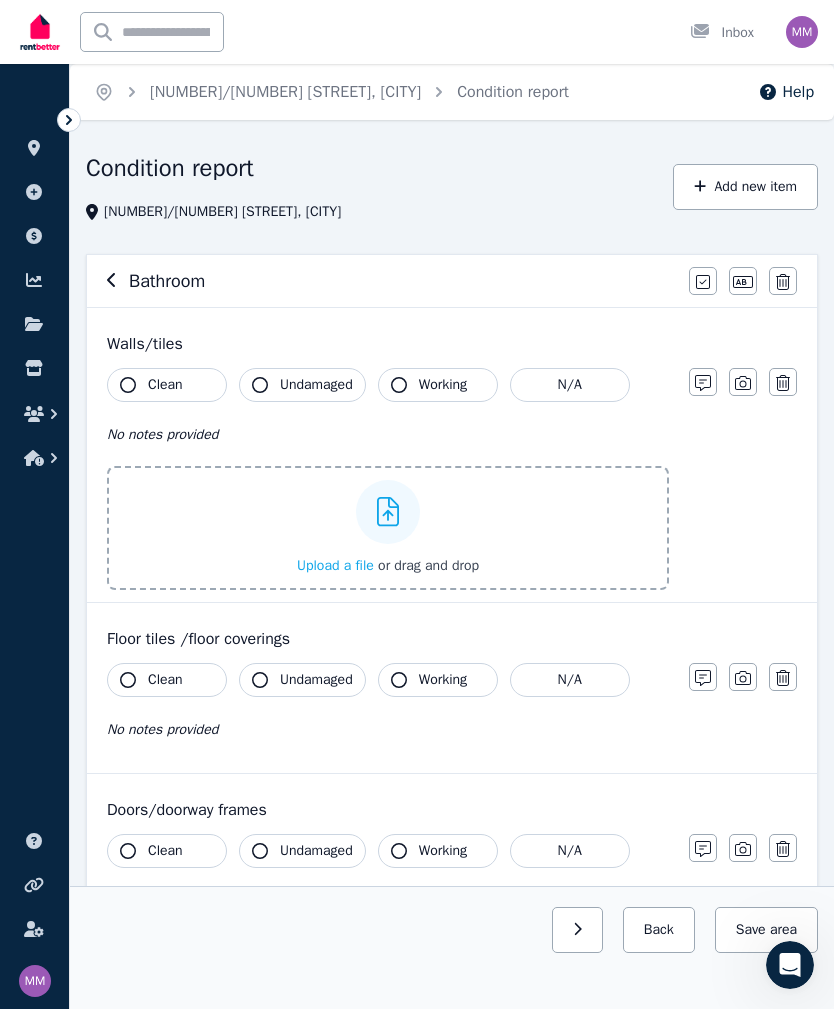 click on "Upload a file   or drag and drop" at bounding box center [0, 0] 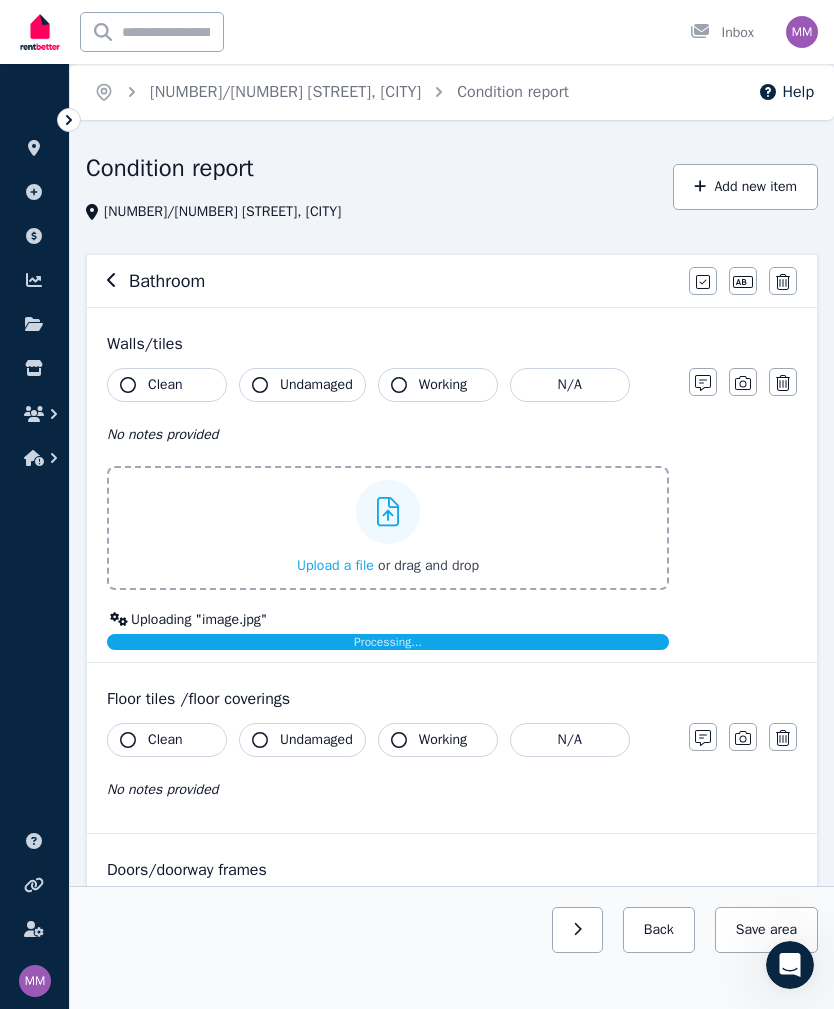 click at bounding box center [743, 382] 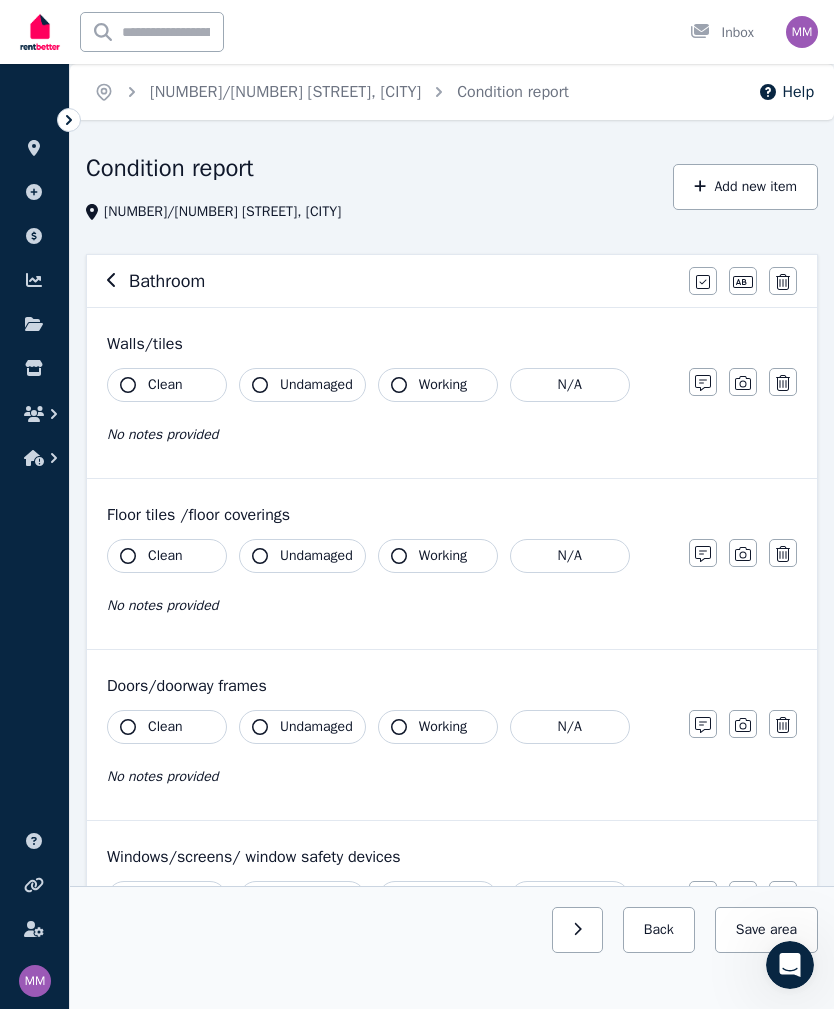 click on "Photo" at bounding box center [743, 337] 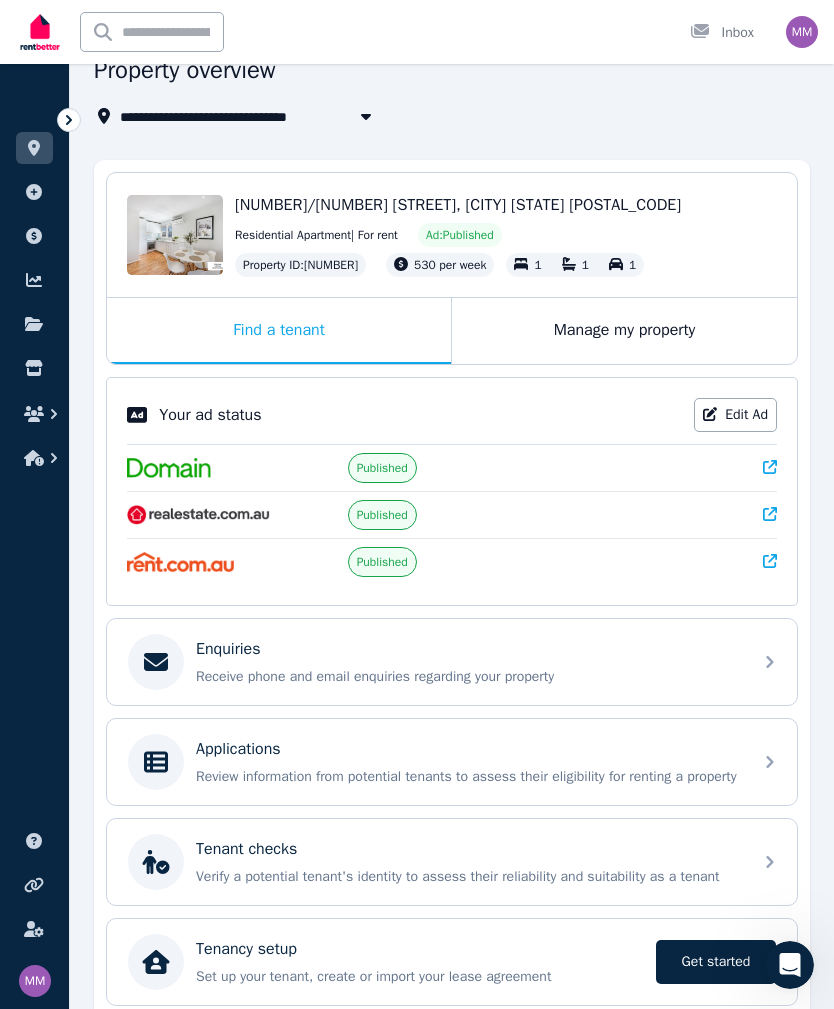 scroll, scrollTop: 147, scrollLeft: 0, axis: vertical 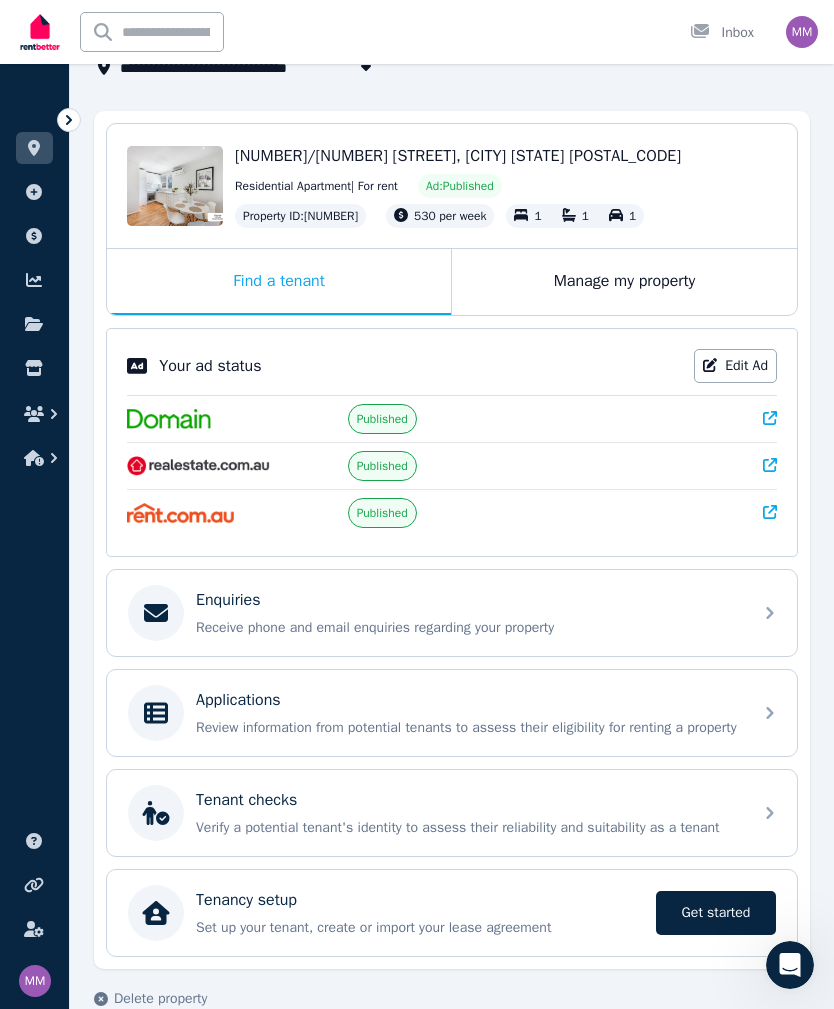 click on "Receive phone and email enquiries regarding your property" at bounding box center [468, 628] 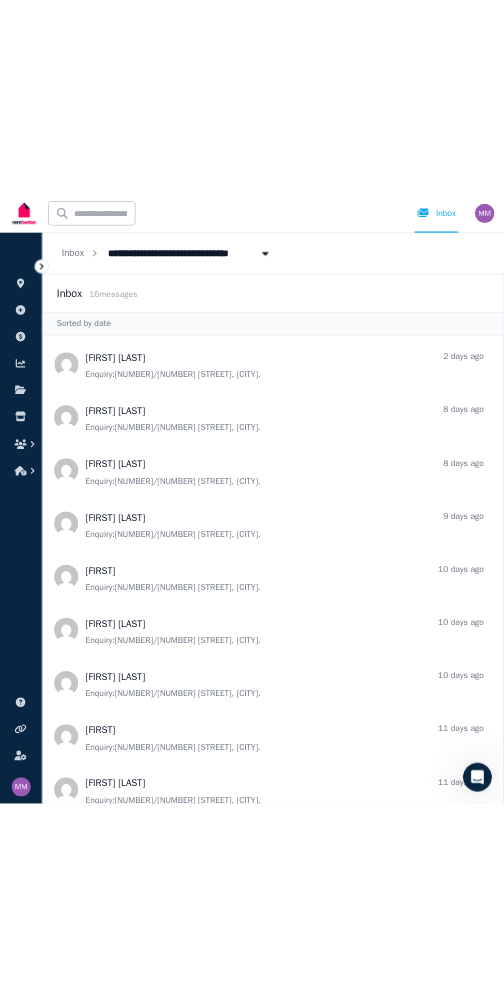 scroll, scrollTop: 0, scrollLeft: 0, axis: both 